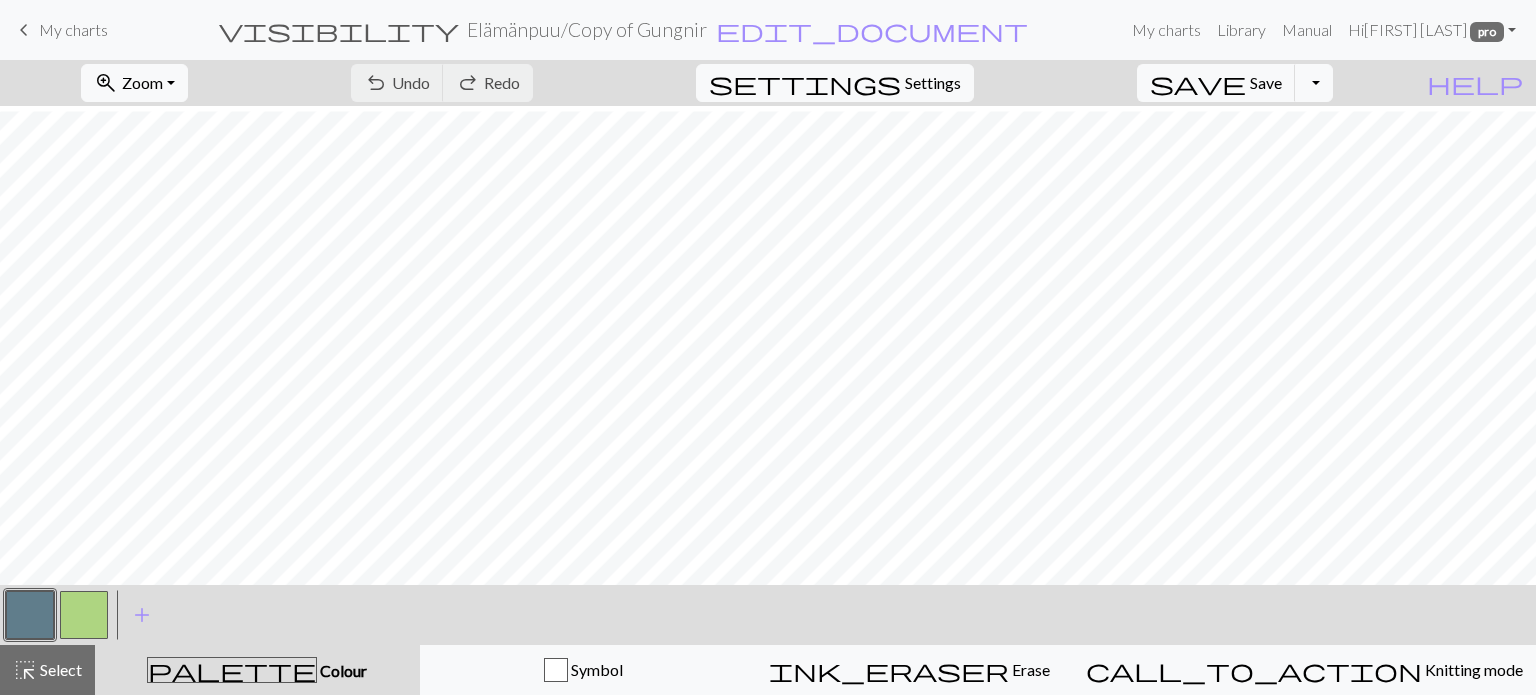 scroll, scrollTop: 0, scrollLeft: 0, axis: both 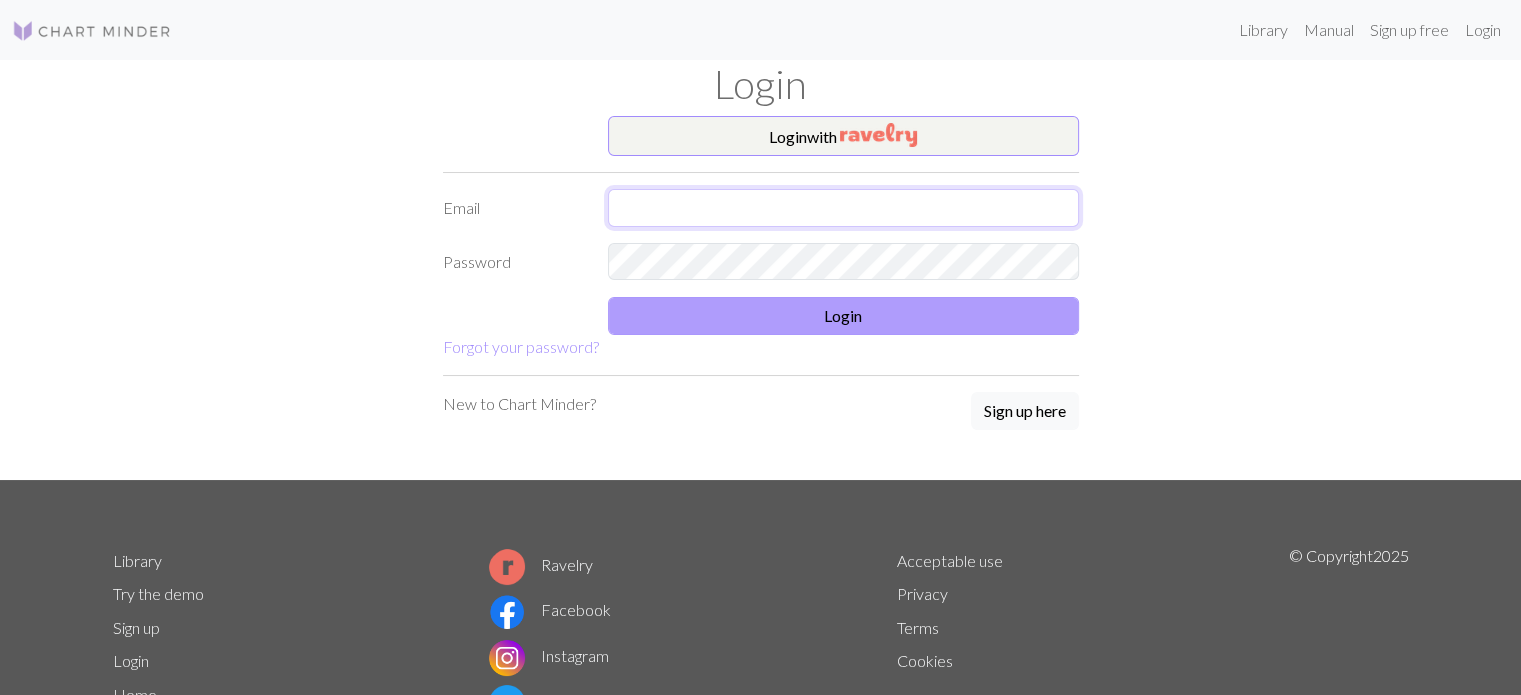 type on "[EMAIL]" 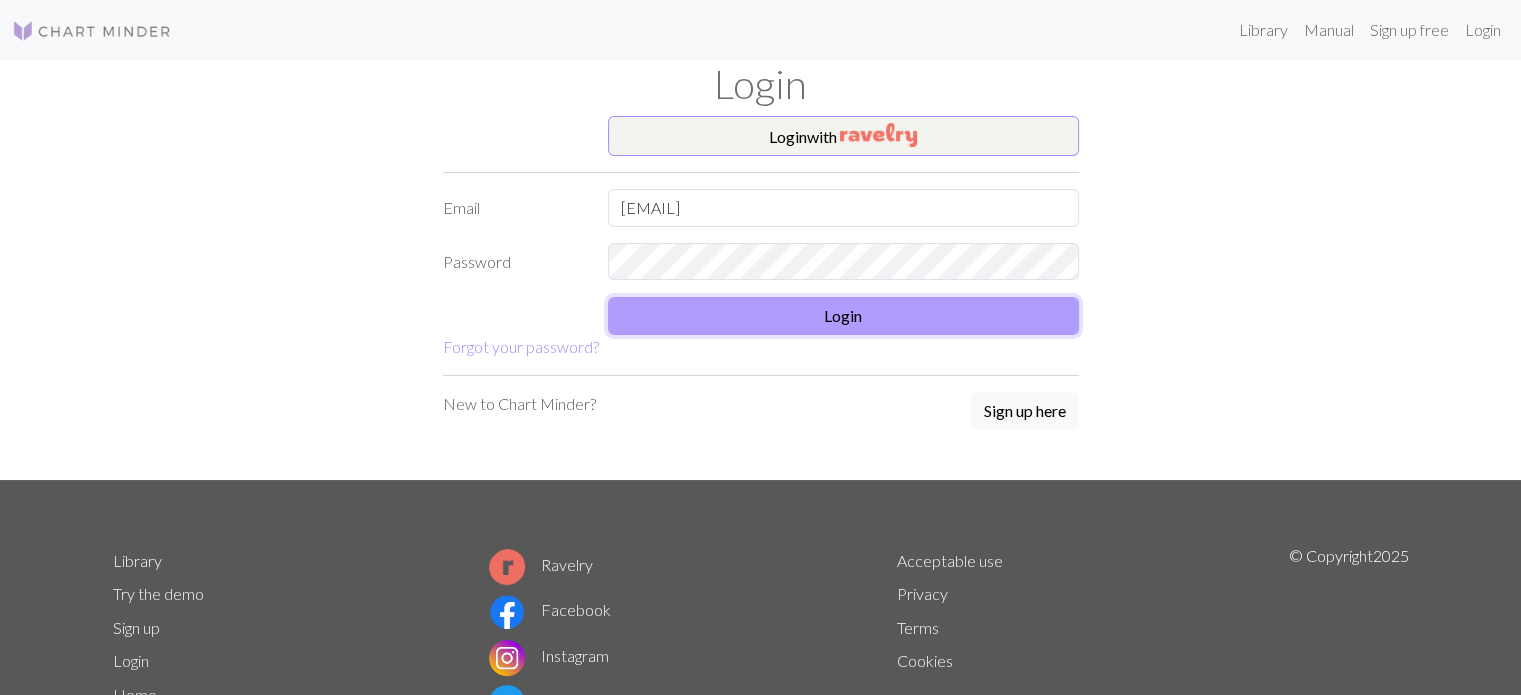 click on "Login" at bounding box center [843, 316] 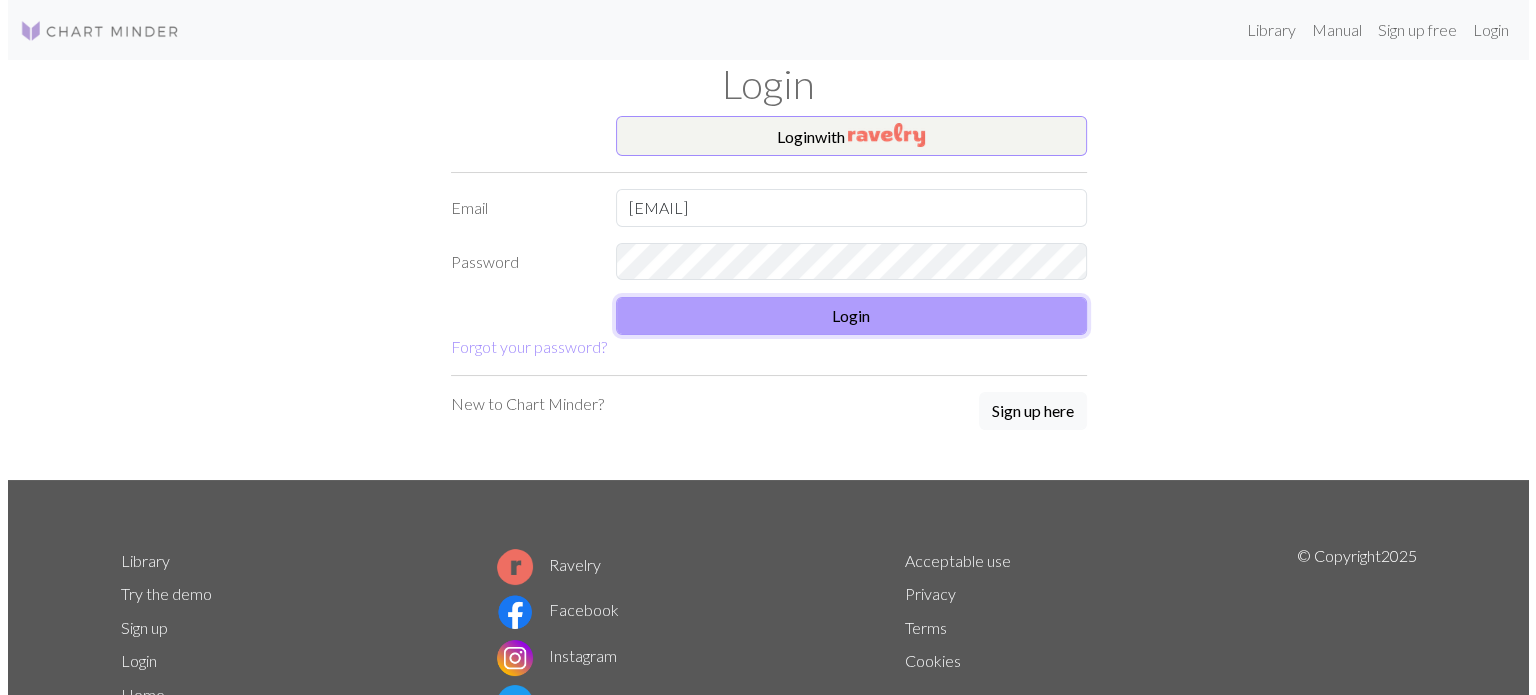scroll, scrollTop: 0, scrollLeft: 0, axis: both 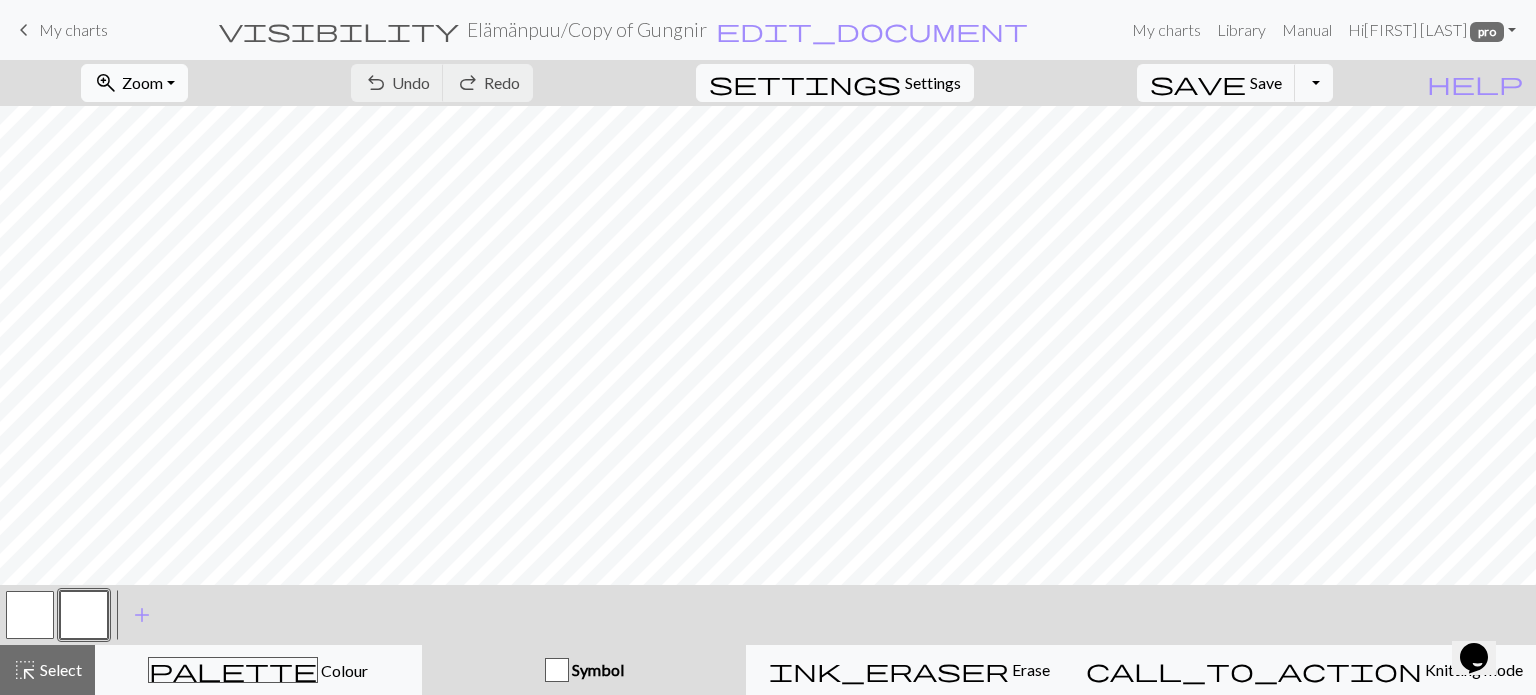click on "Zoom" at bounding box center [142, 82] 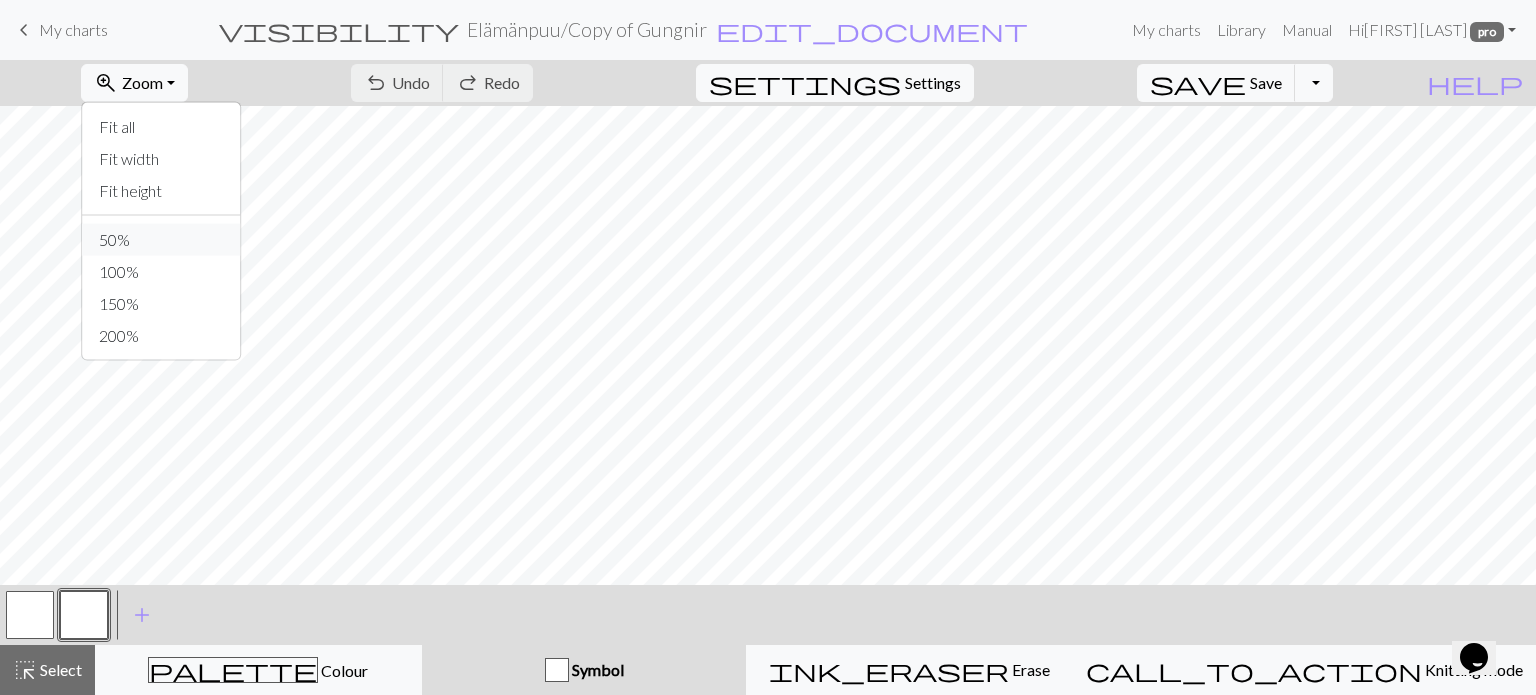 click on "50%" at bounding box center [162, 240] 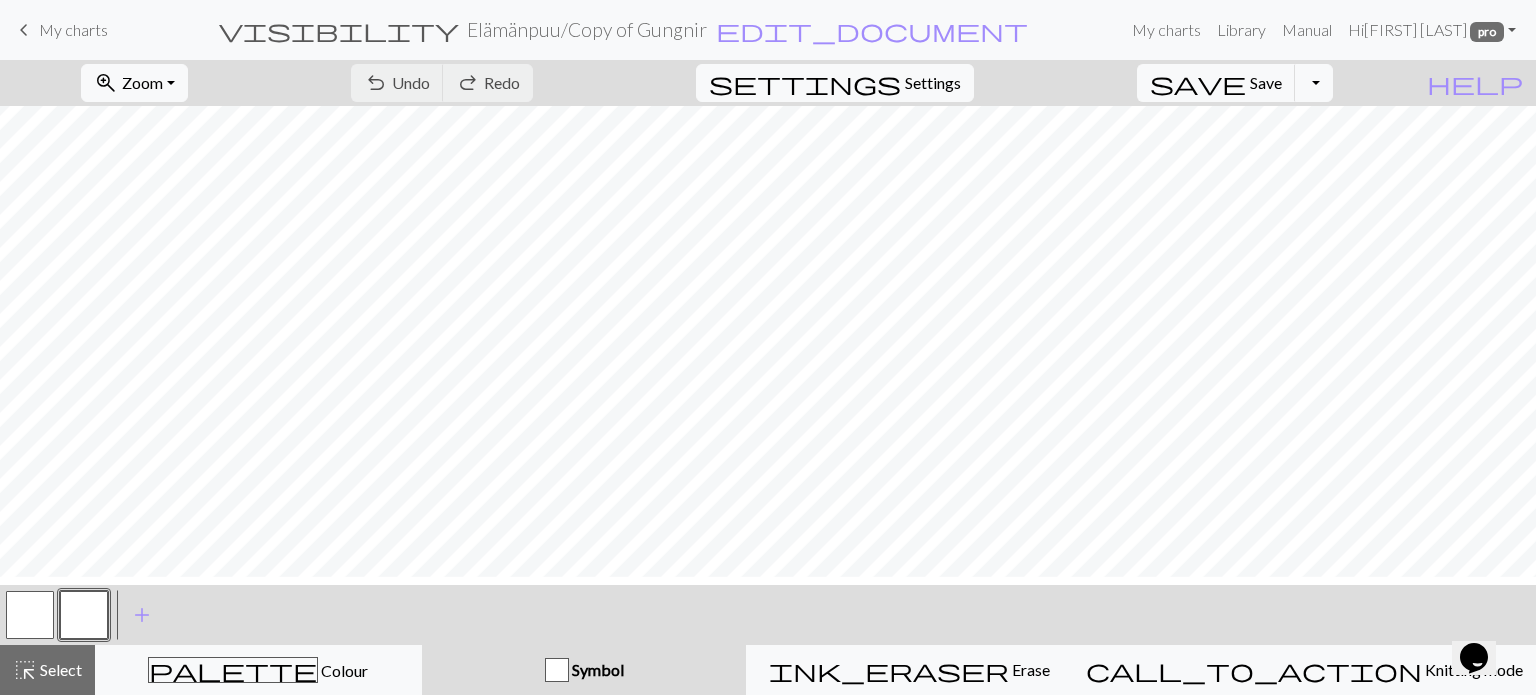 scroll, scrollTop: 5, scrollLeft: 0, axis: vertical 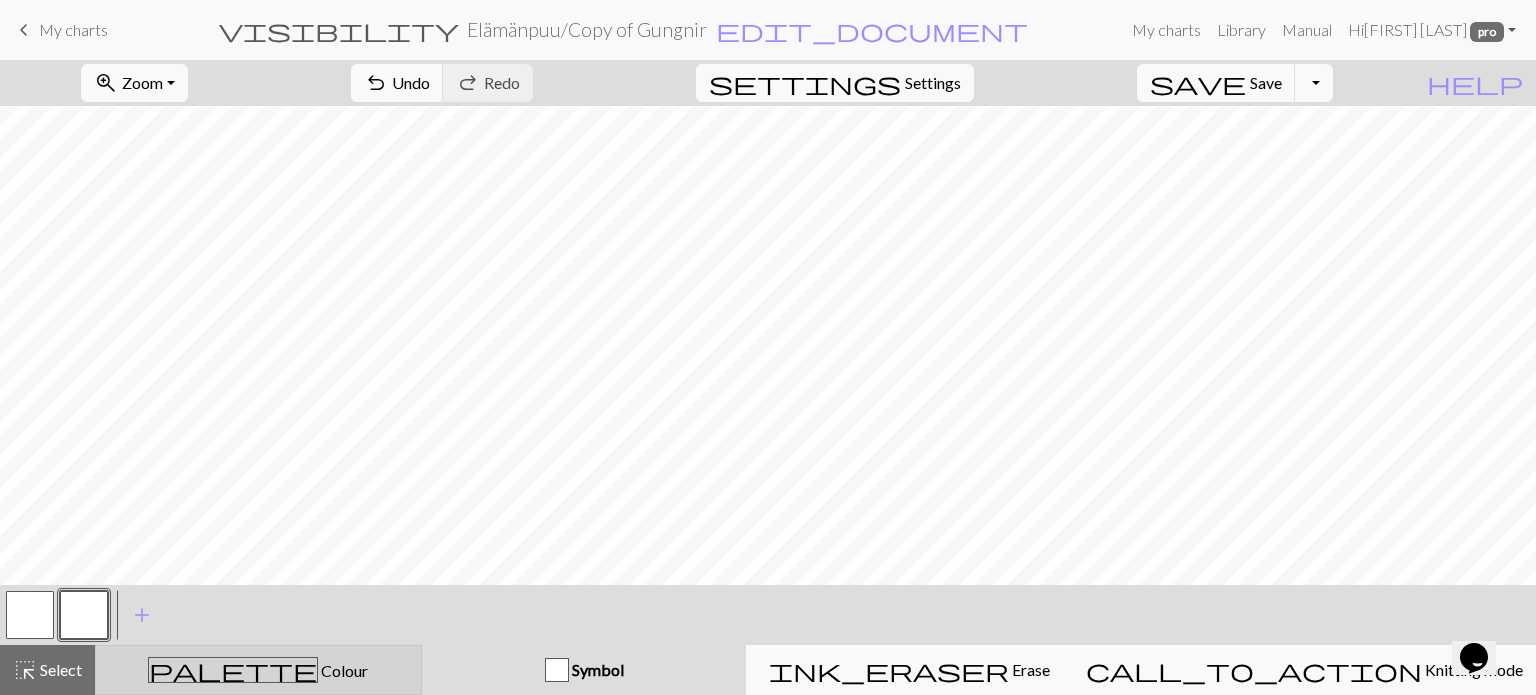 click on "palette   Colour   Colour" at bounding box center (258, 670) 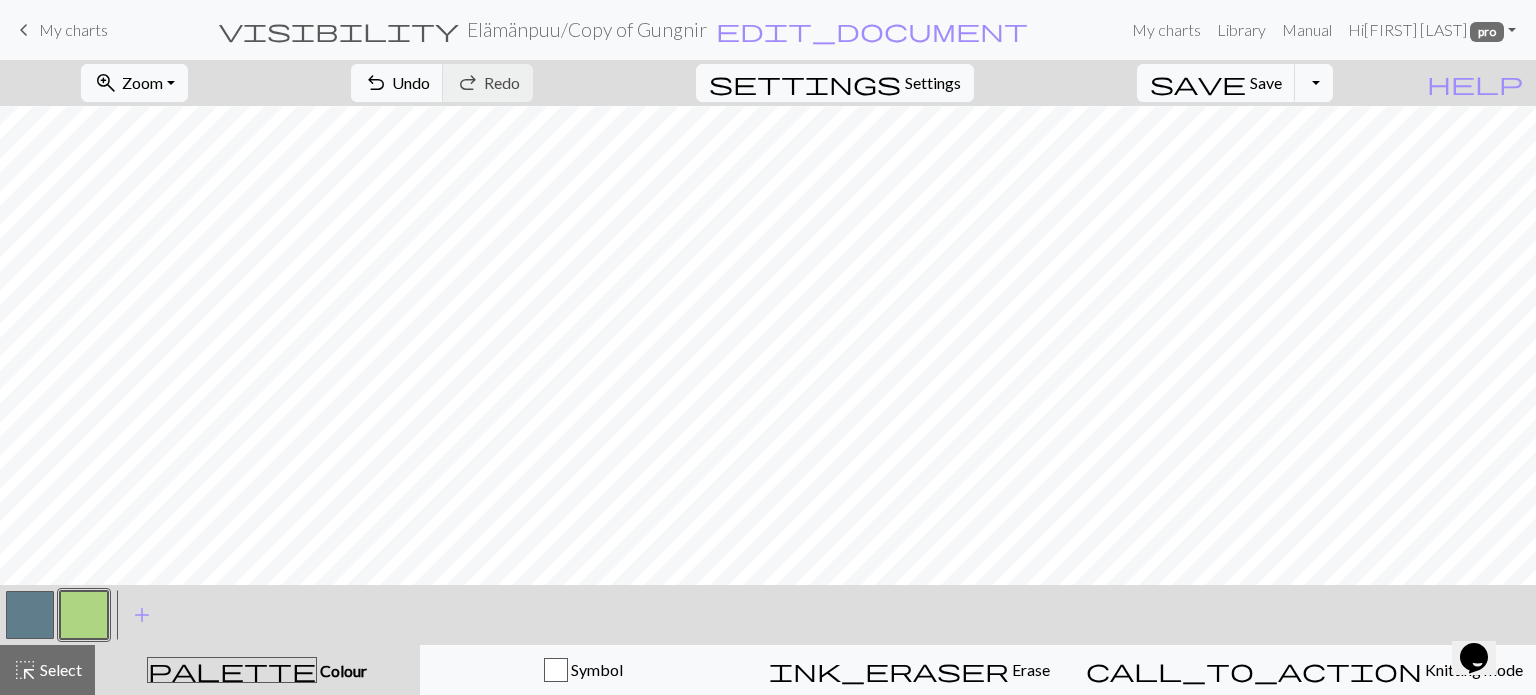 drag, startPoint x: 20, startPoint y: 606, endPoint x: 54, endPoint y: 585, distance: 39.962482 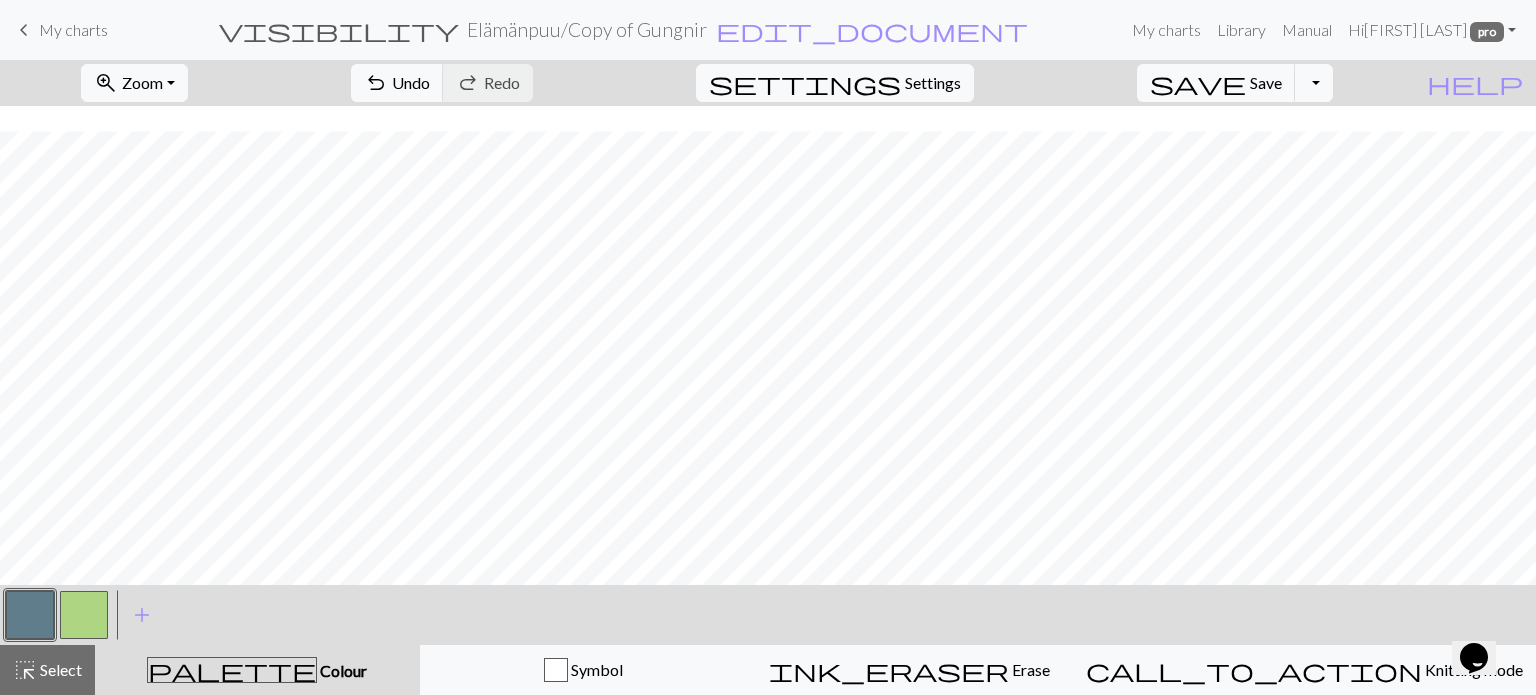 scroll, scrollTop: 105, scrollLeft: 0, axis: vertical 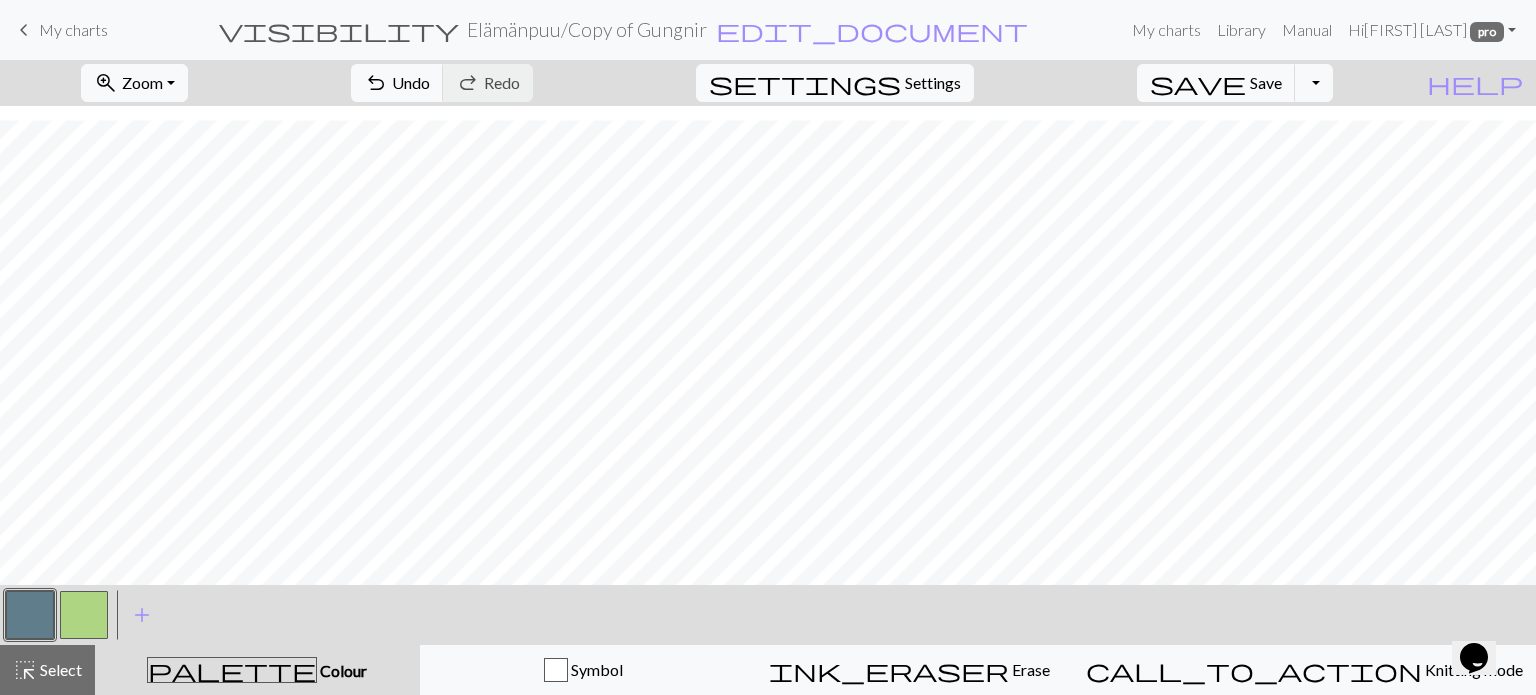 drag, startPoint x: 57, startPoint y: 671, endPoint x: 251, endPoint y: 600, distance: 206.58412 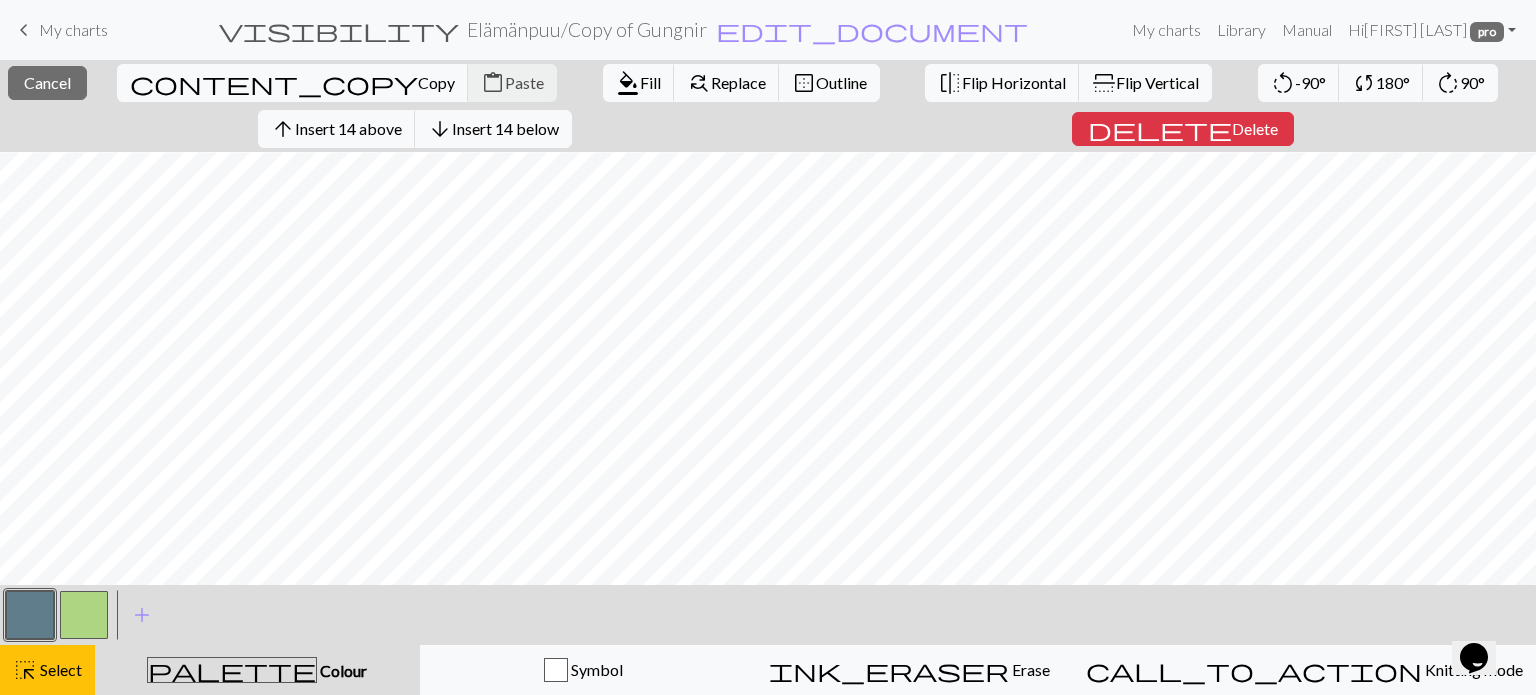 scroll, scrollTop: 151, scrollLeft: 0, axis: vertical 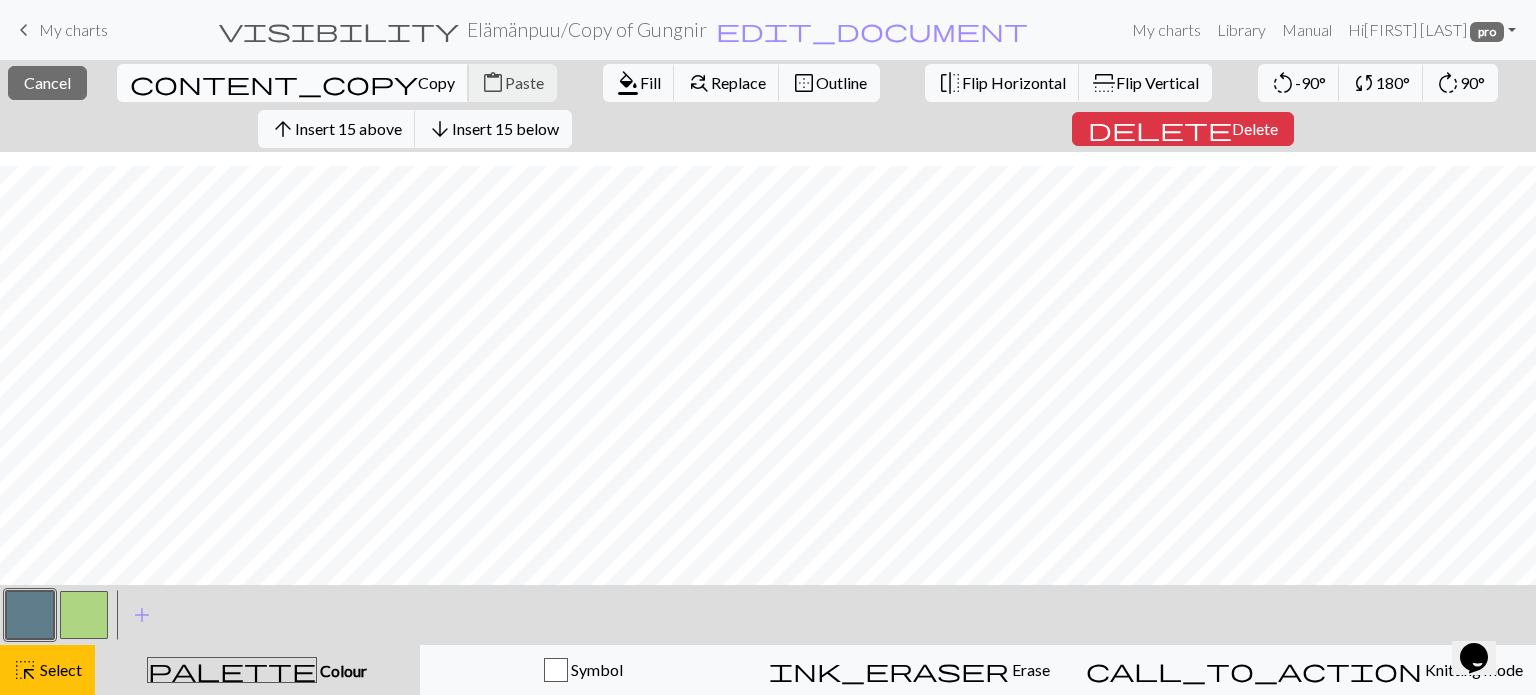 click on "content_copy" at bounding box center (274, 83) 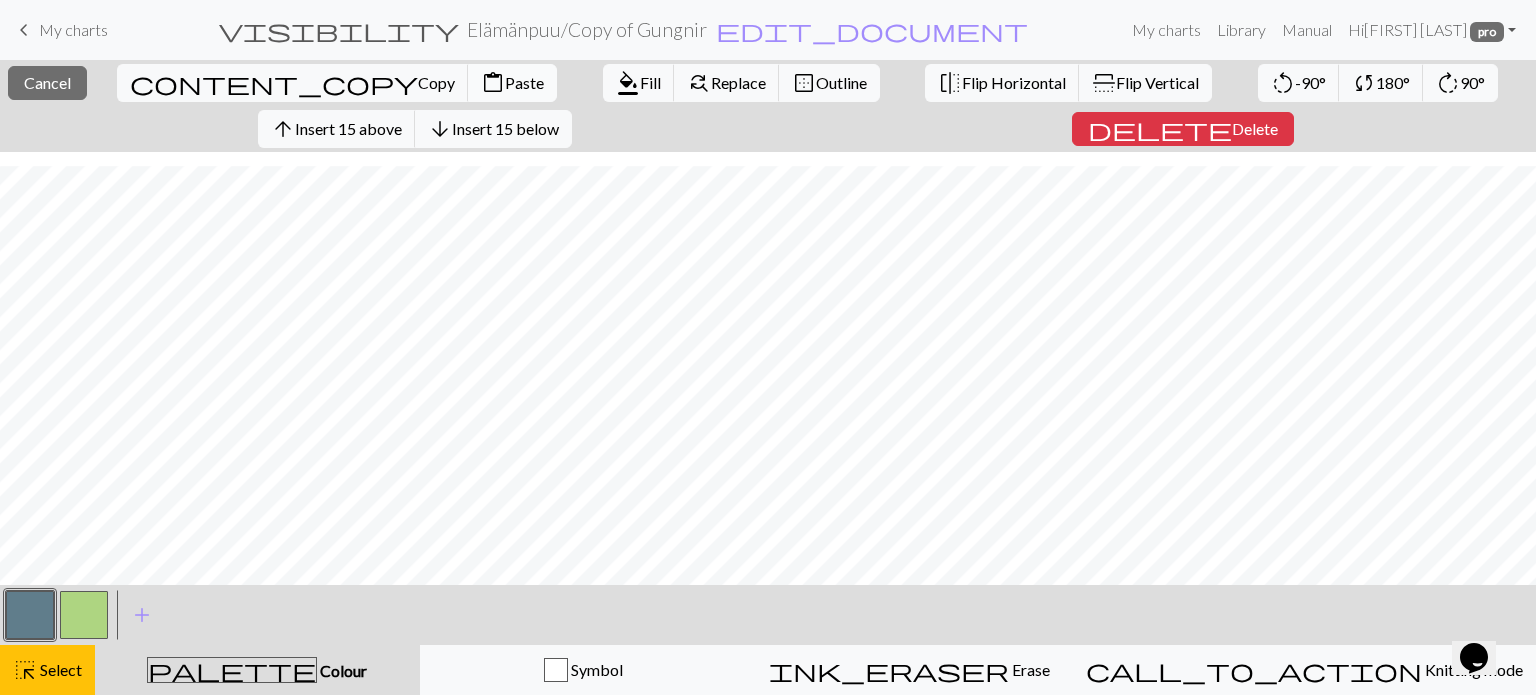 click on "Paste" at bounding box center (524, 82) 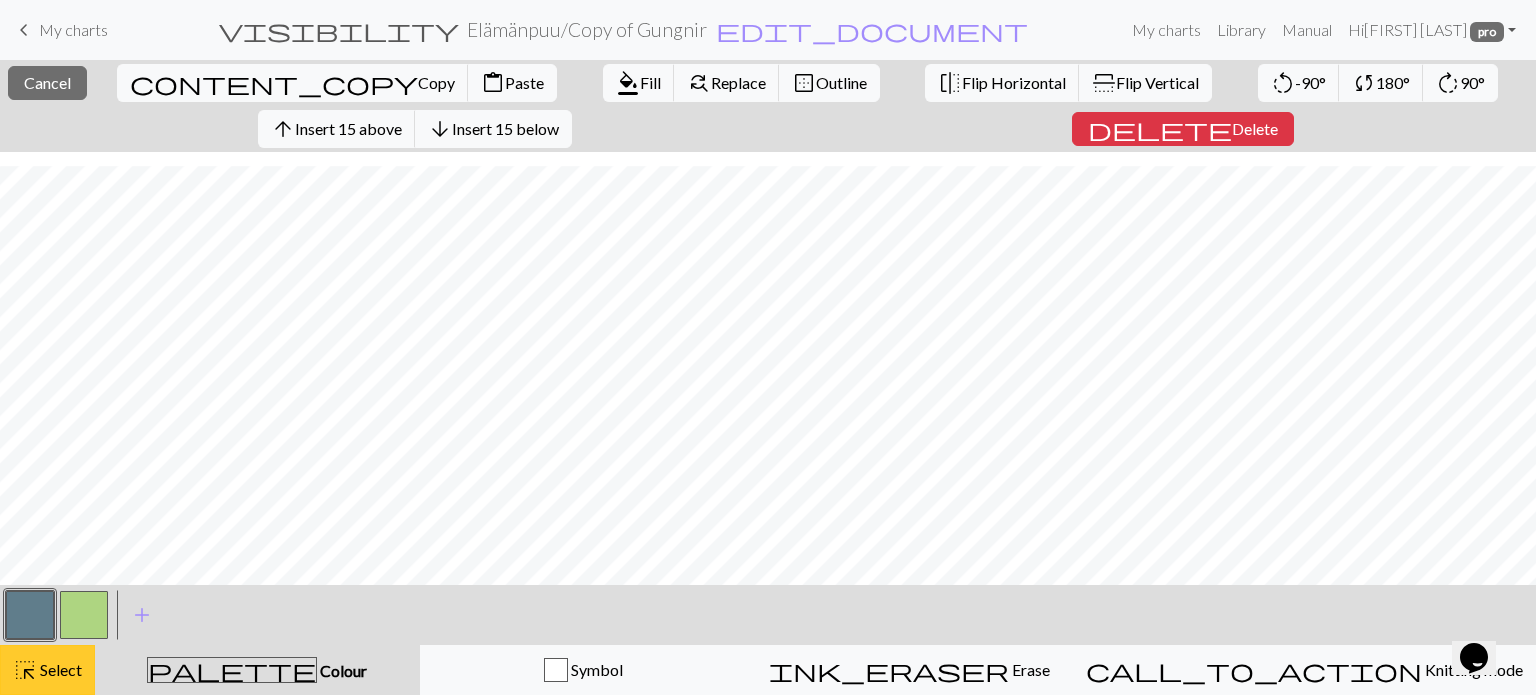click on "Select" at bounding box center (59, 669) 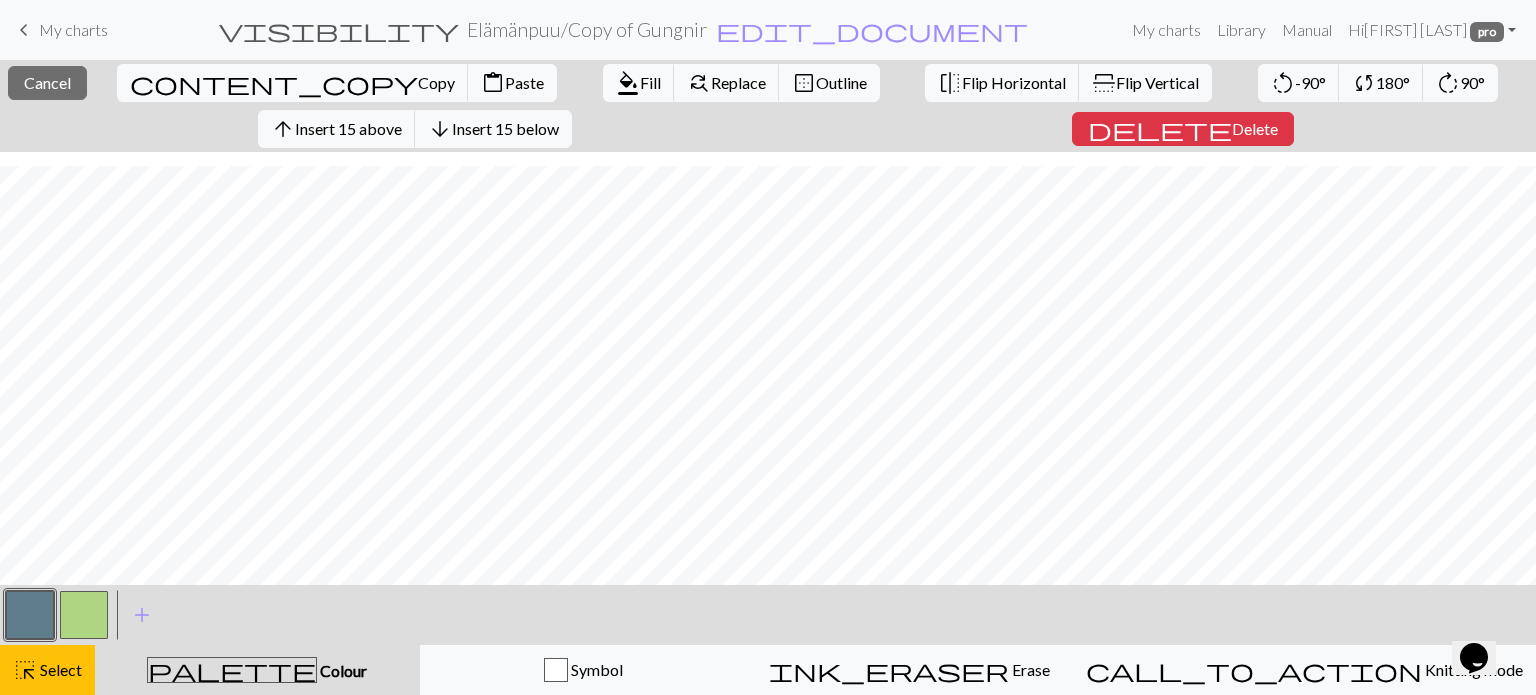 scroll, scrollTop: 105, scrollLeft: 0, axis: vertical 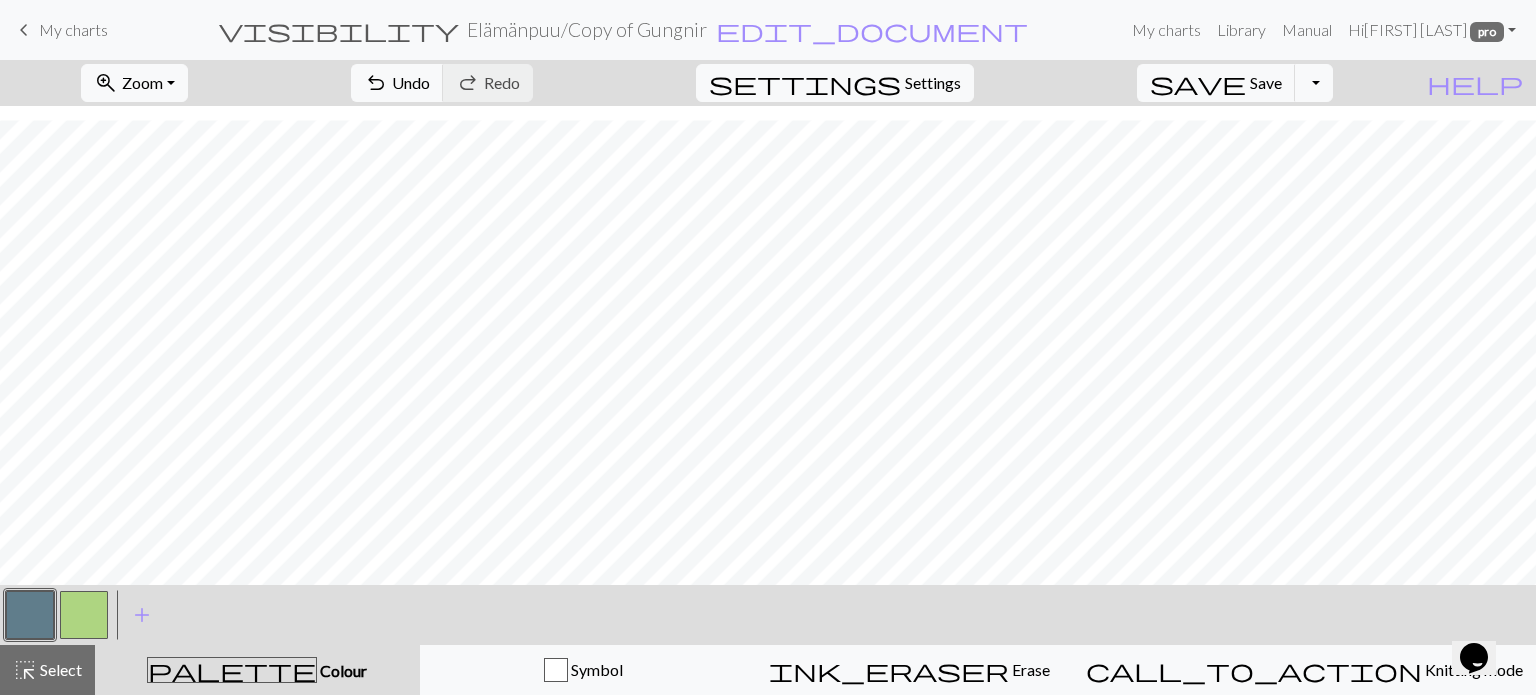 click at bounding box center (84, 615) 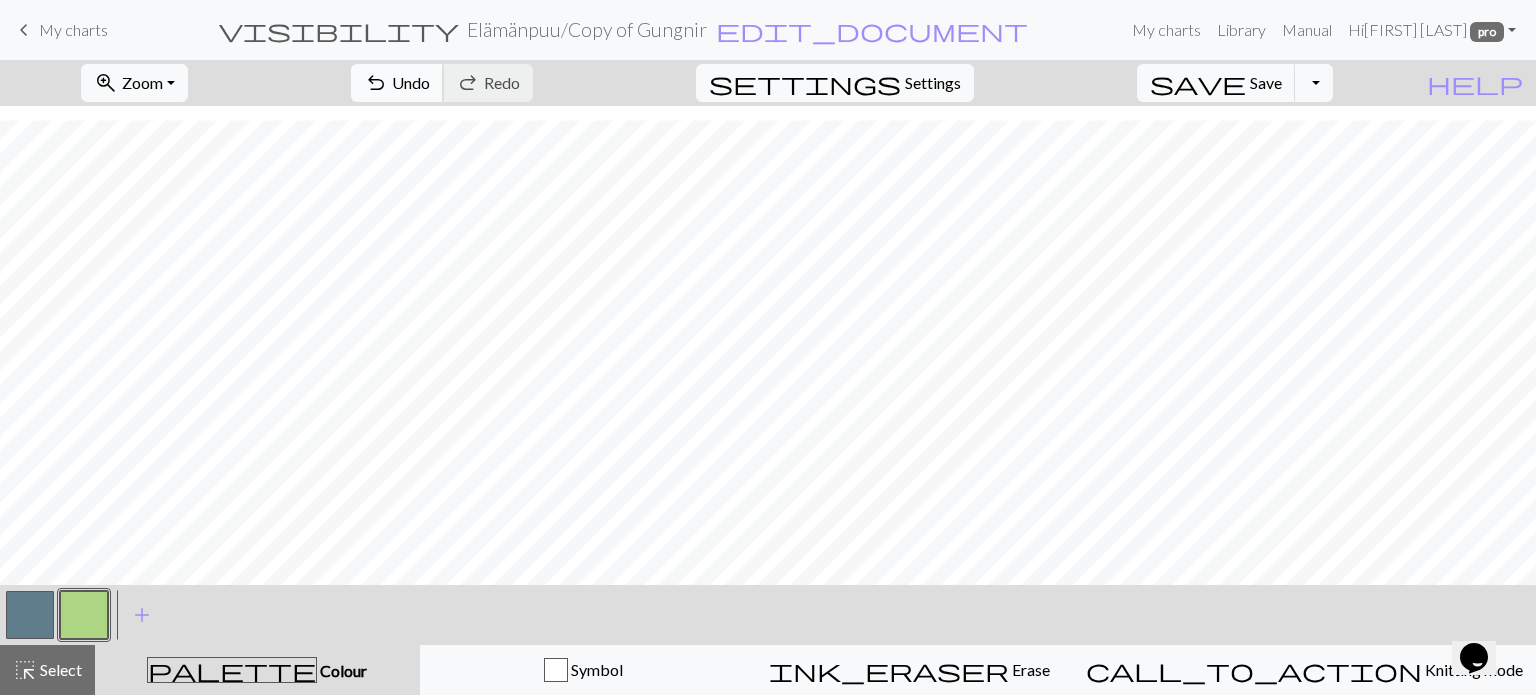 click on "Undo" at bounding box center [411, 82] 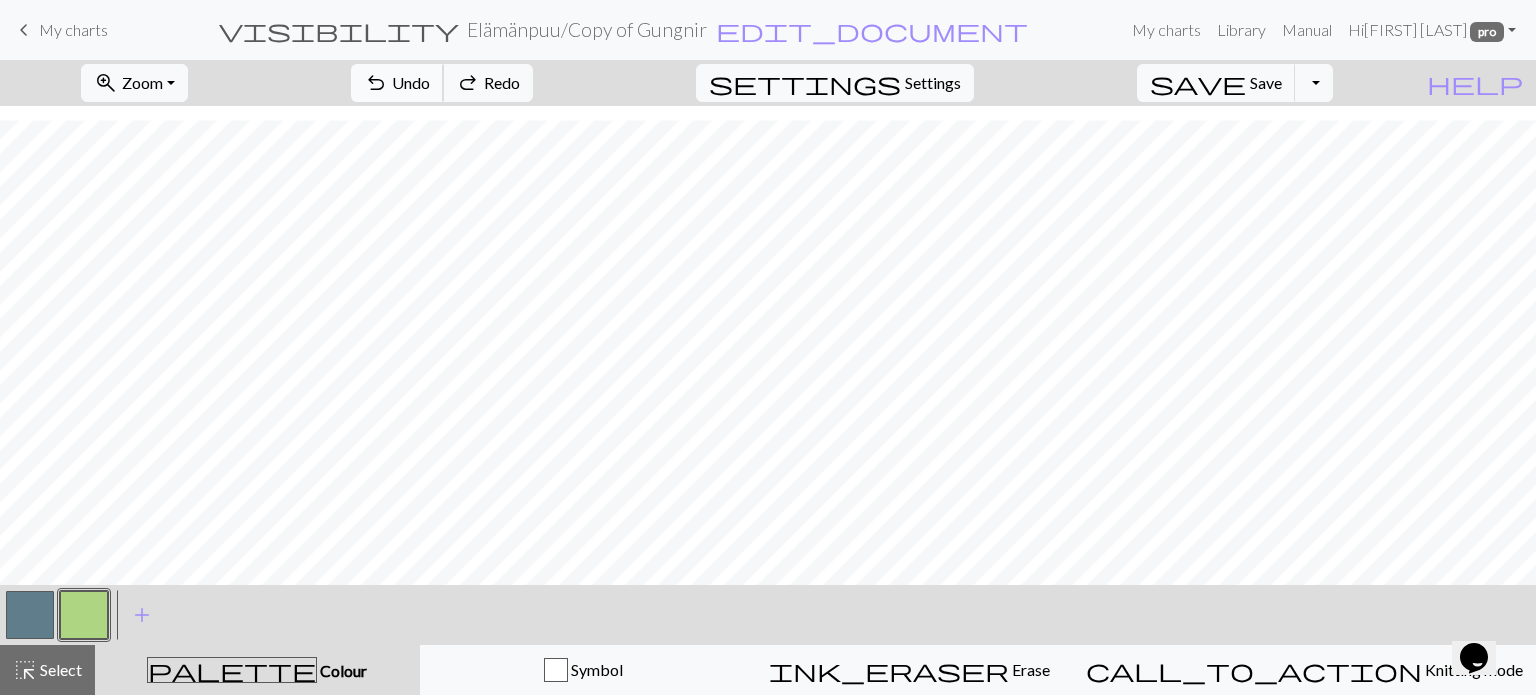 click on "Undo" at bounding box center [411, 82] 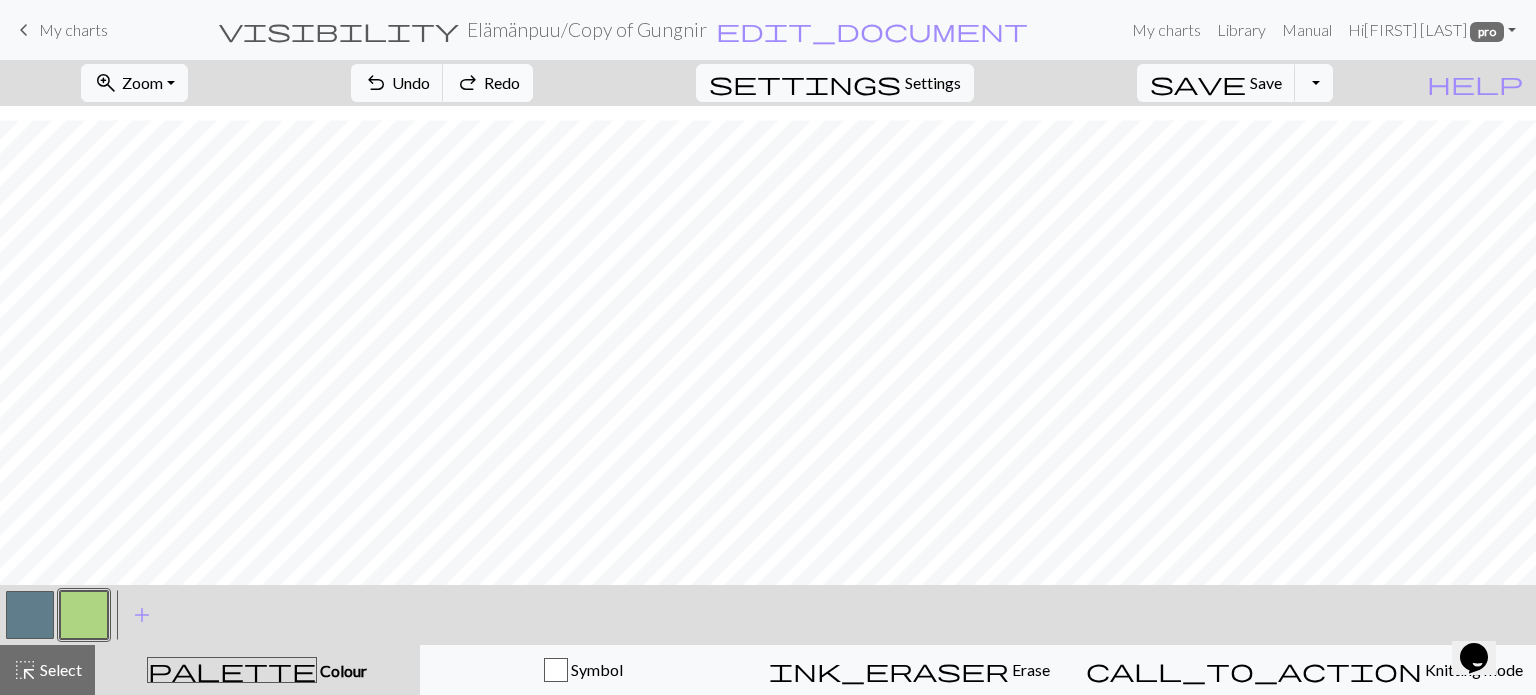 click on "Redo" at bounding box center [502, 82] 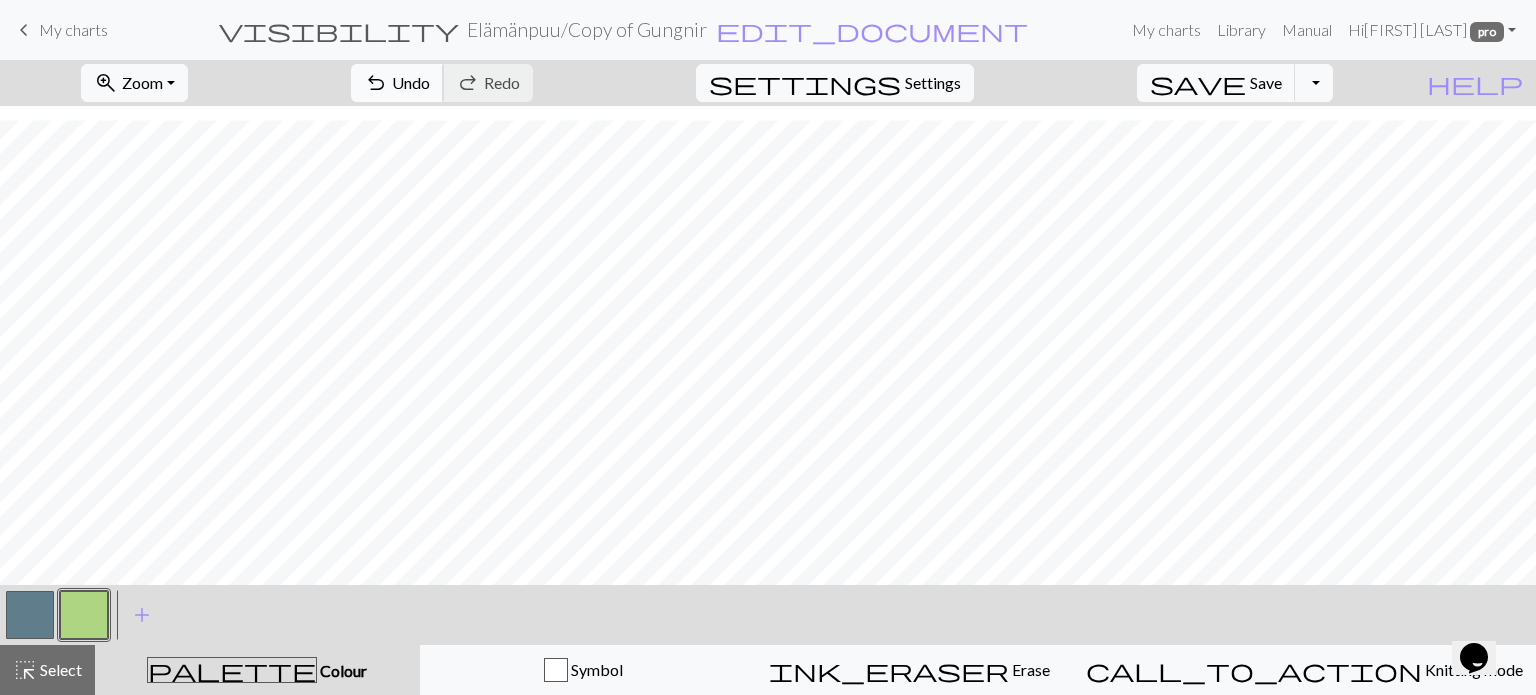 click on "Undo" at bounding box center (411, 82) 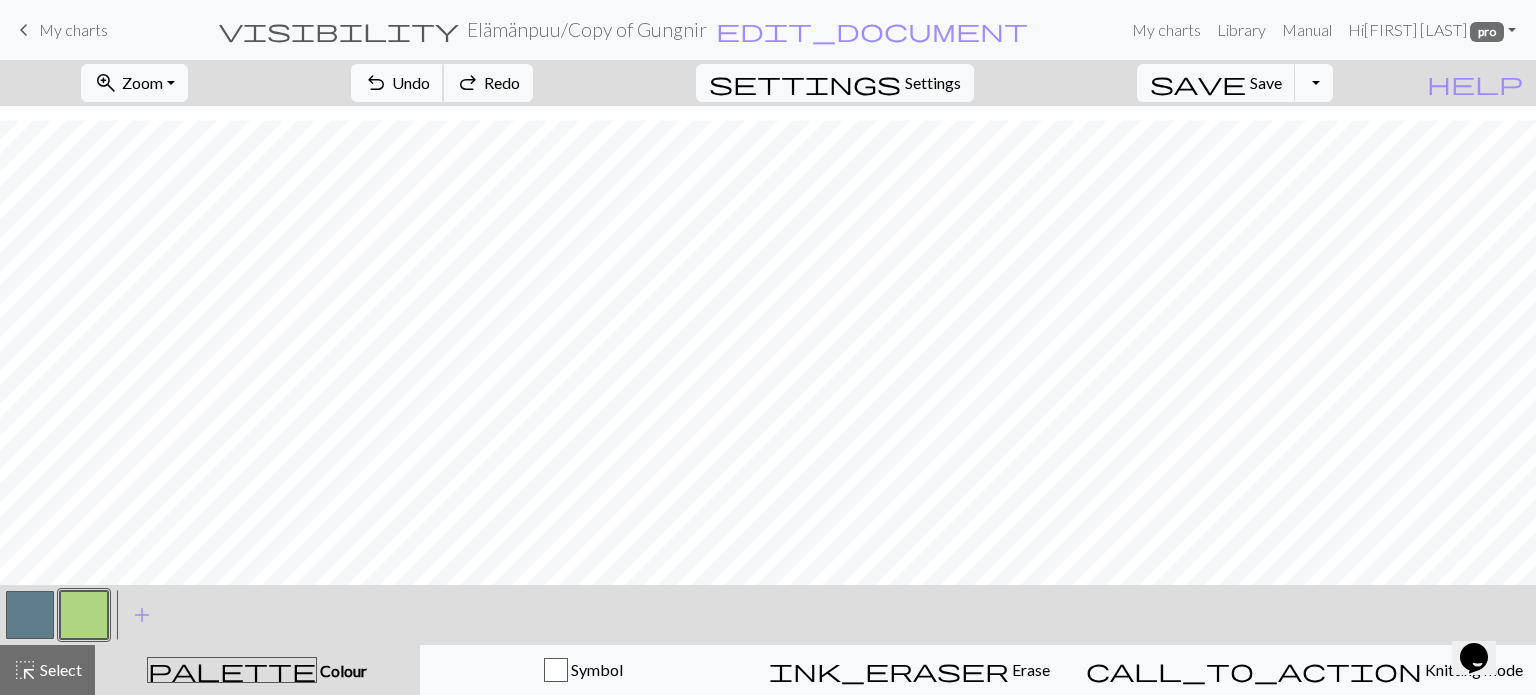 click on "Undo" at bounding box center (411, 82) 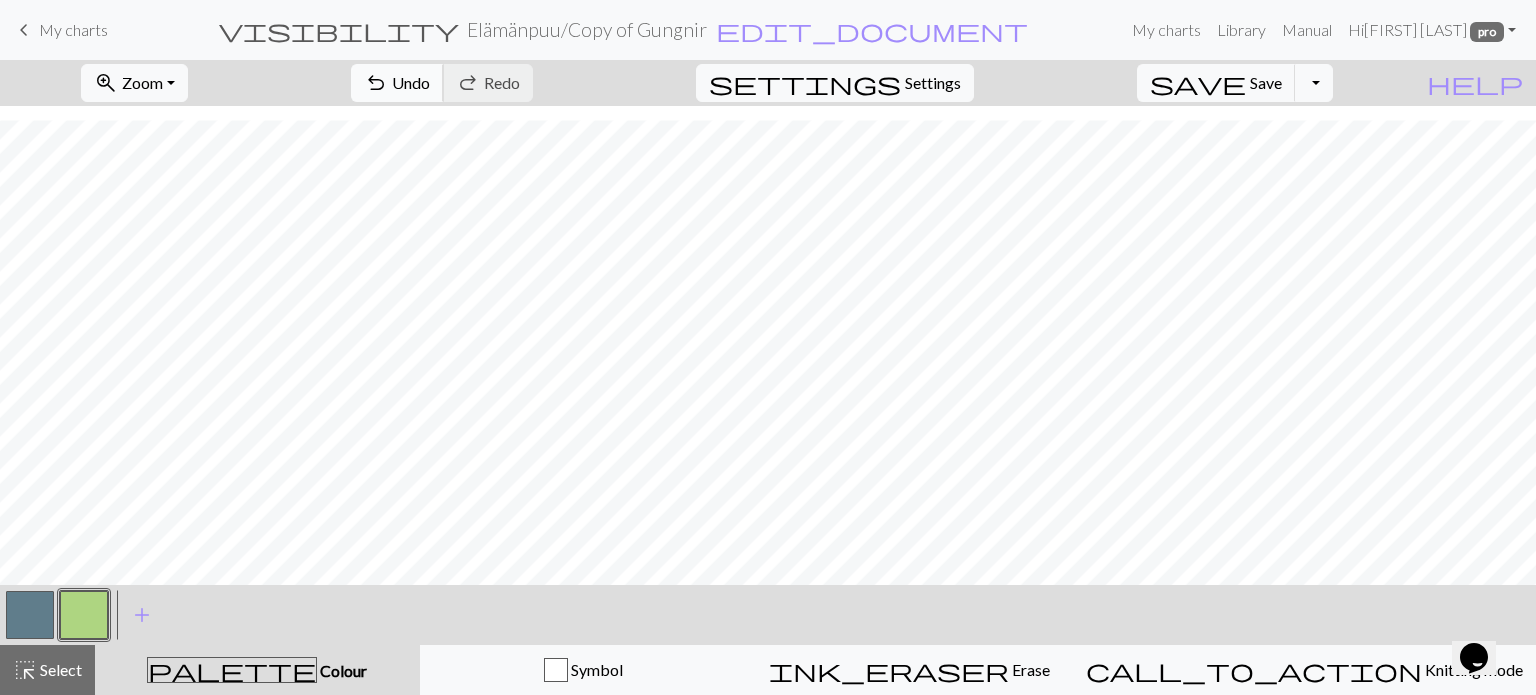 click on "Undo" at bounding box center (411, 82) 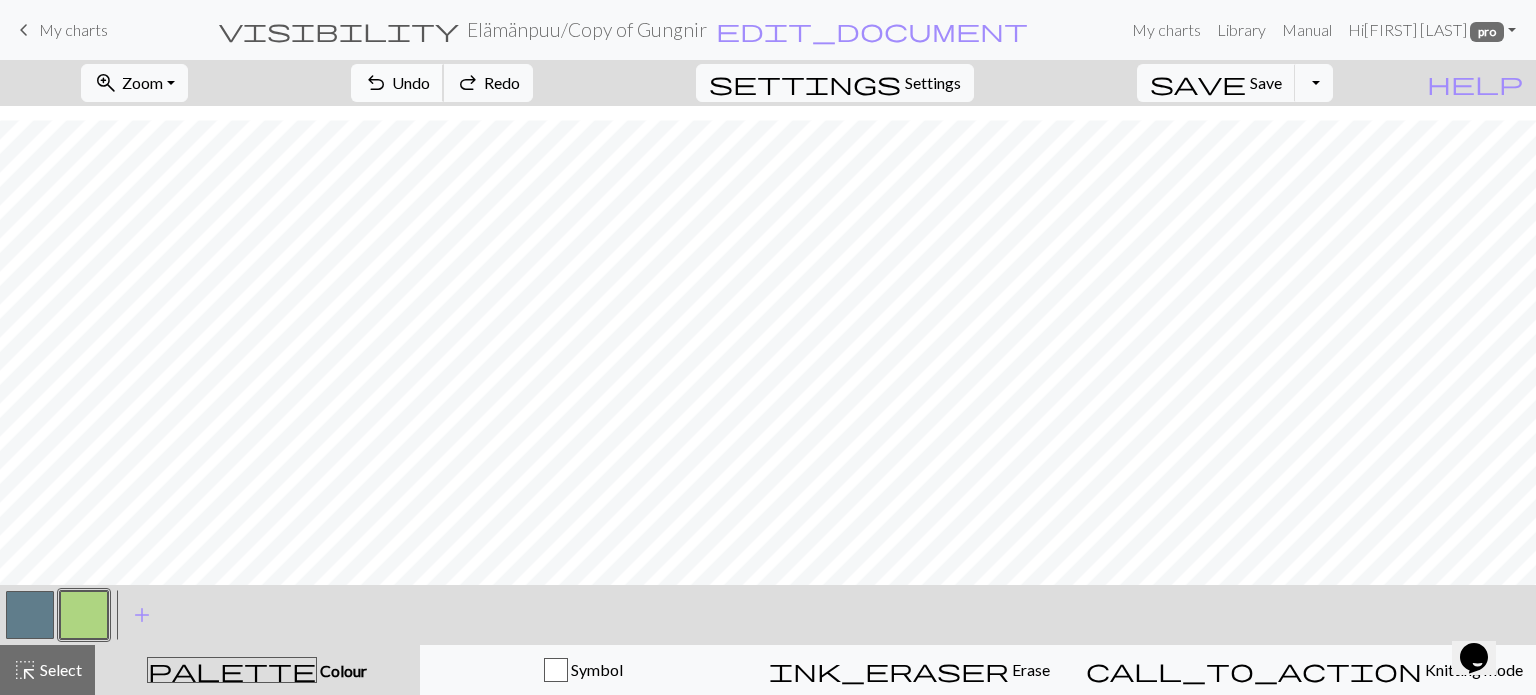 click on "Undo" at bounding box center [411, 82] 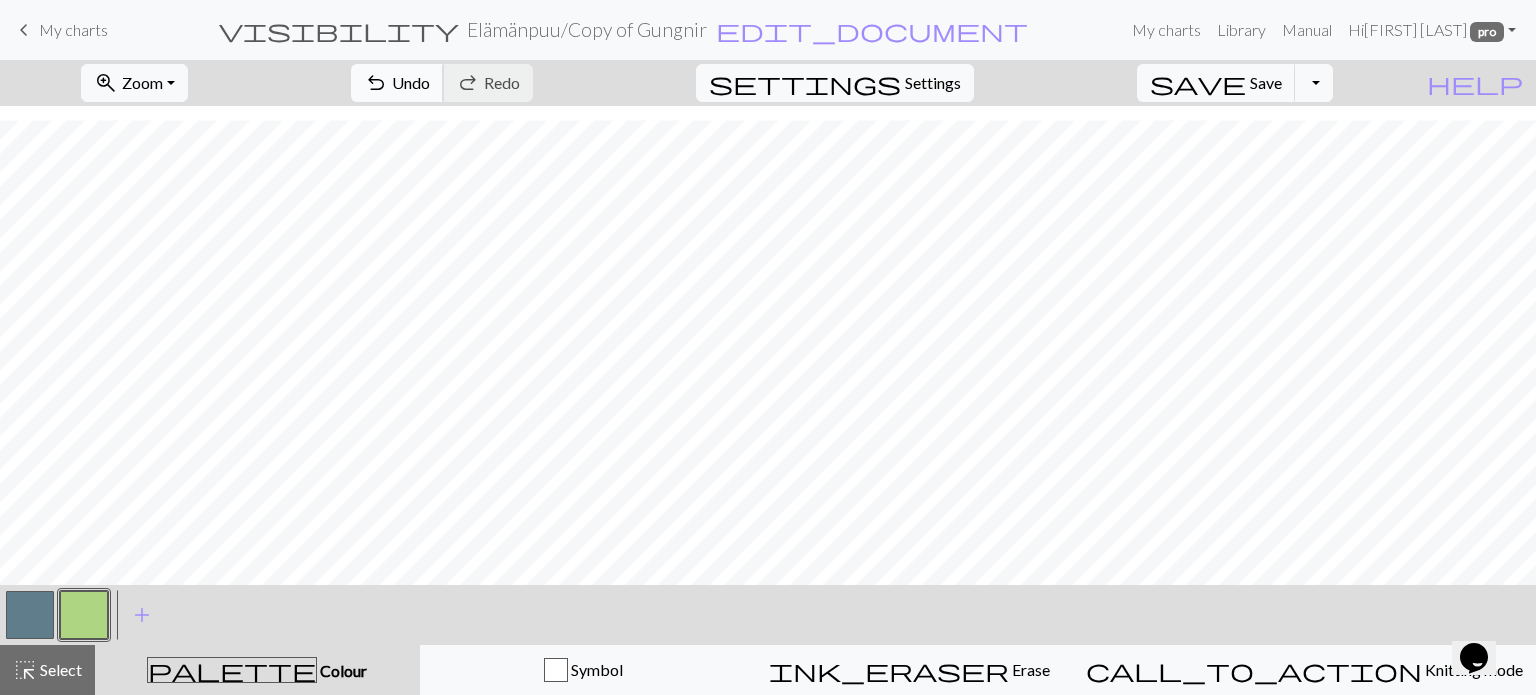 click on "Undo" at bounding box center [411, 82] 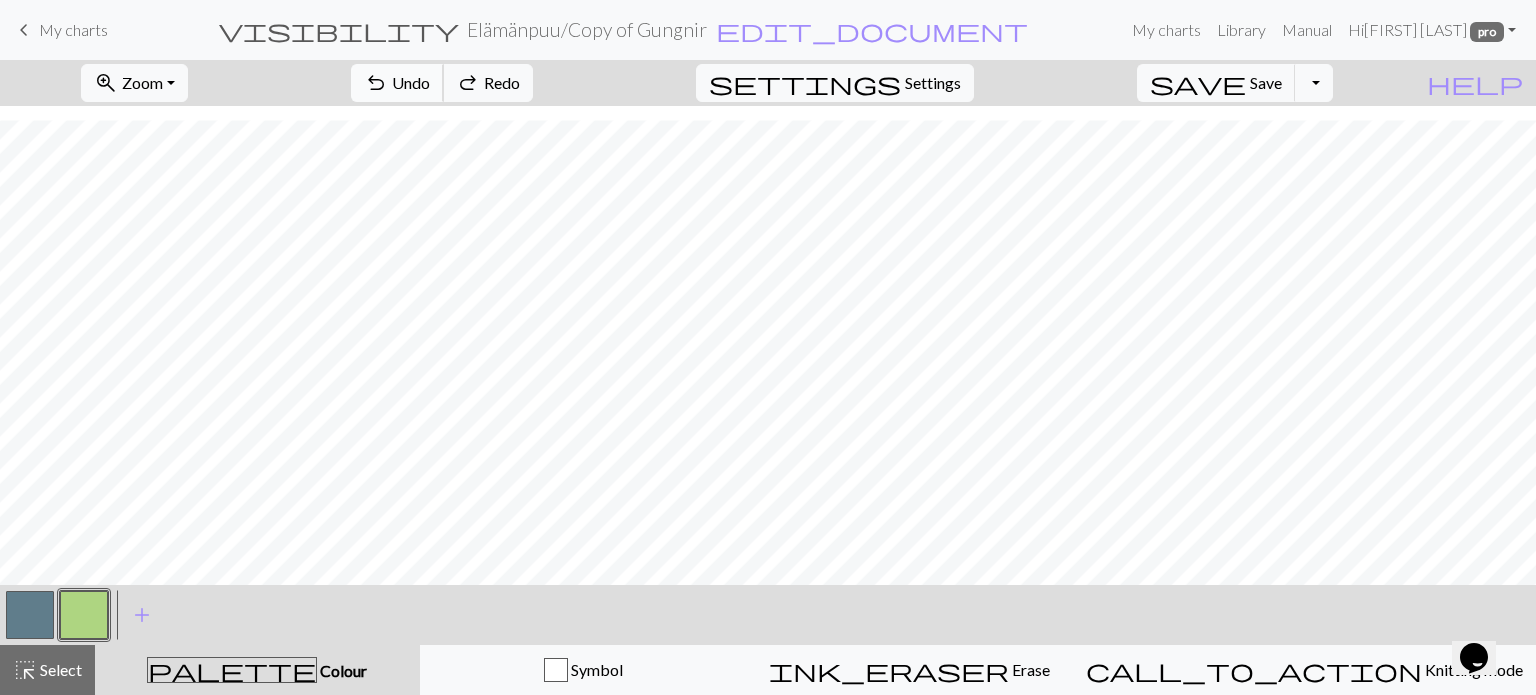 click on "Undo" at bounding box center (411, 82) 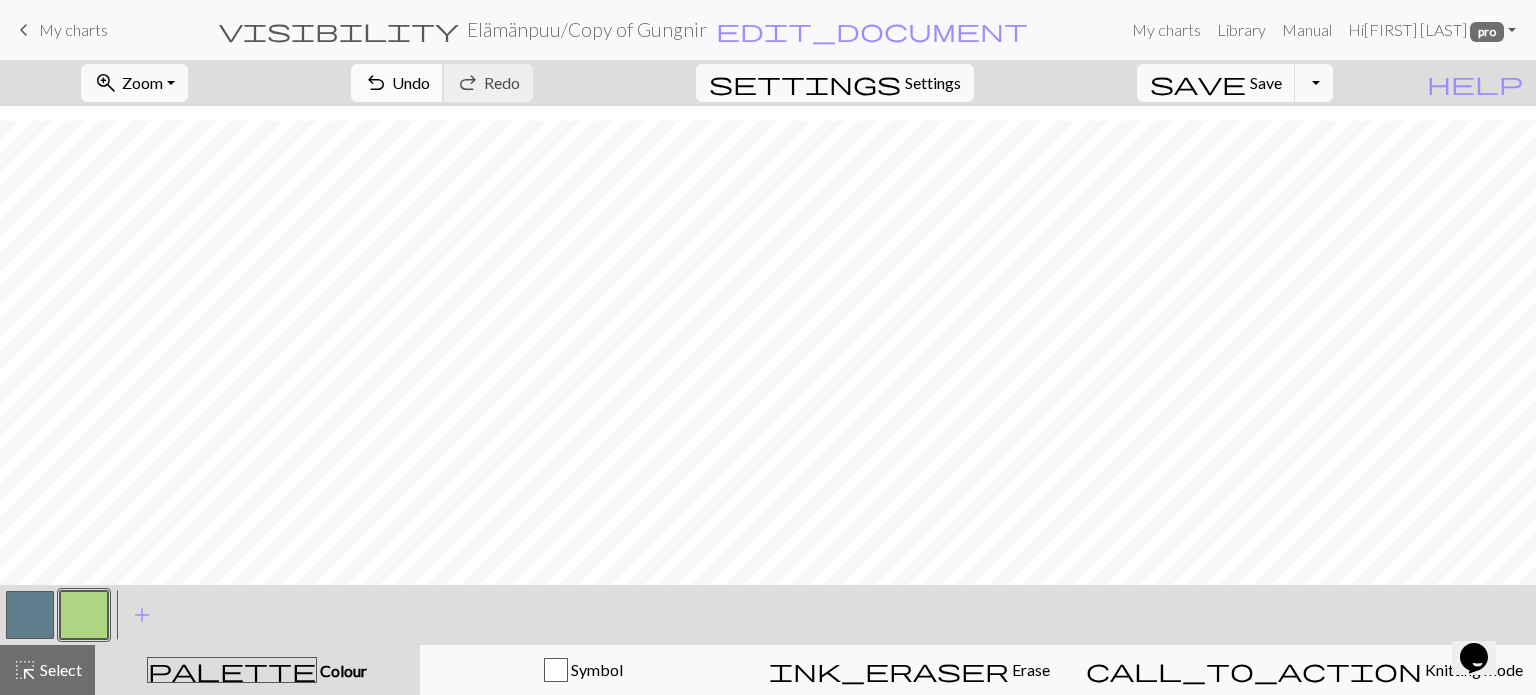 click on "Undo" at bounding box center (411, 82) 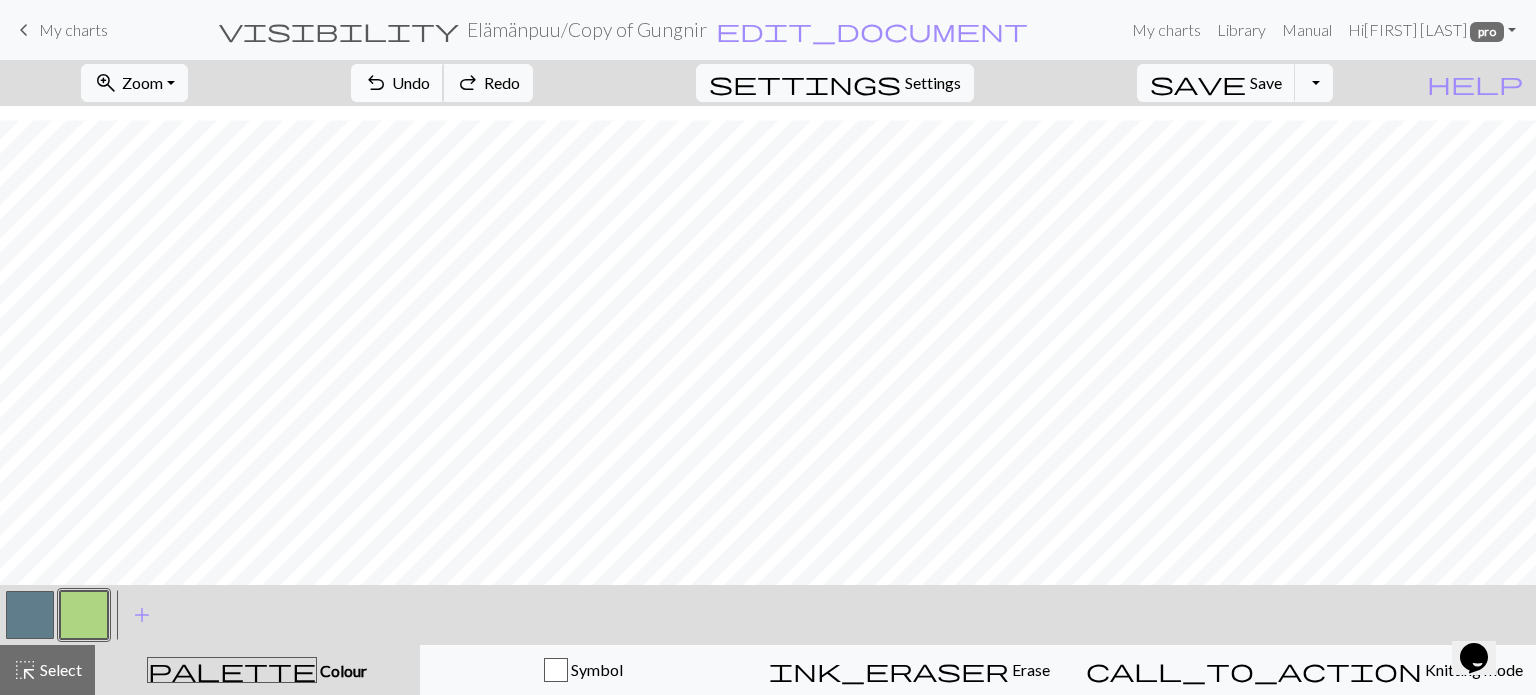 click on "Undo" at bounding box center (411, 82) 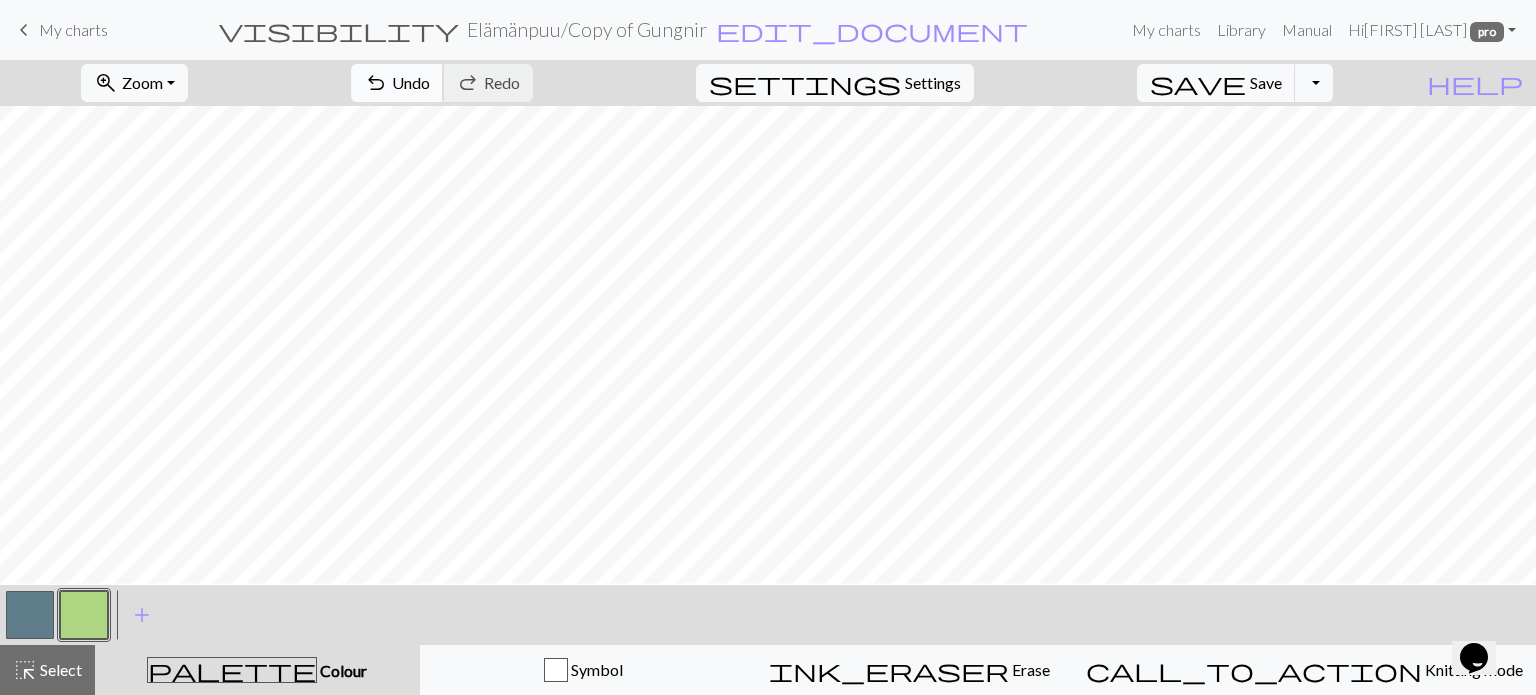 scroll, scrollTop: 0, scrollLeft: 0, axis: both 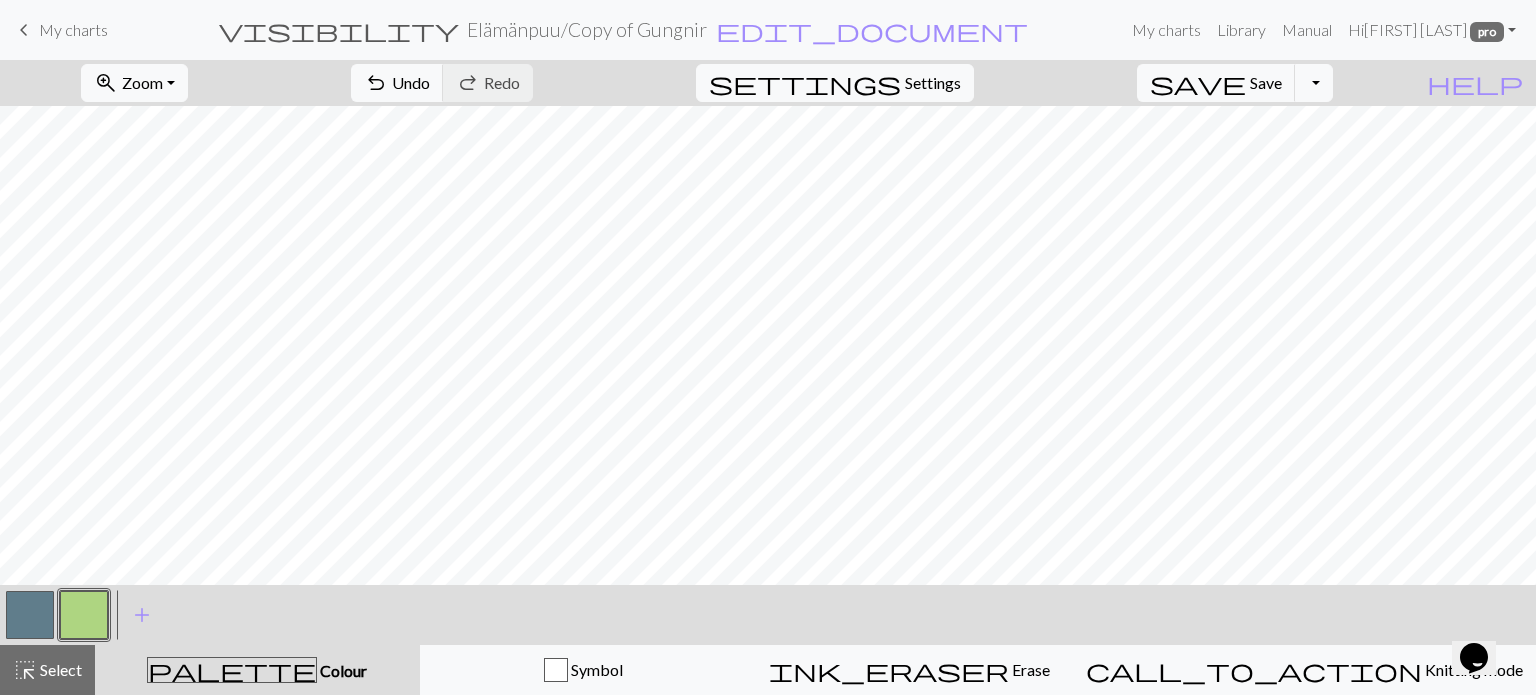 drag, startPoint x: 19, startPoint y: 610, endPoint x: 61, endPoint y: 593, distance: 45.310043 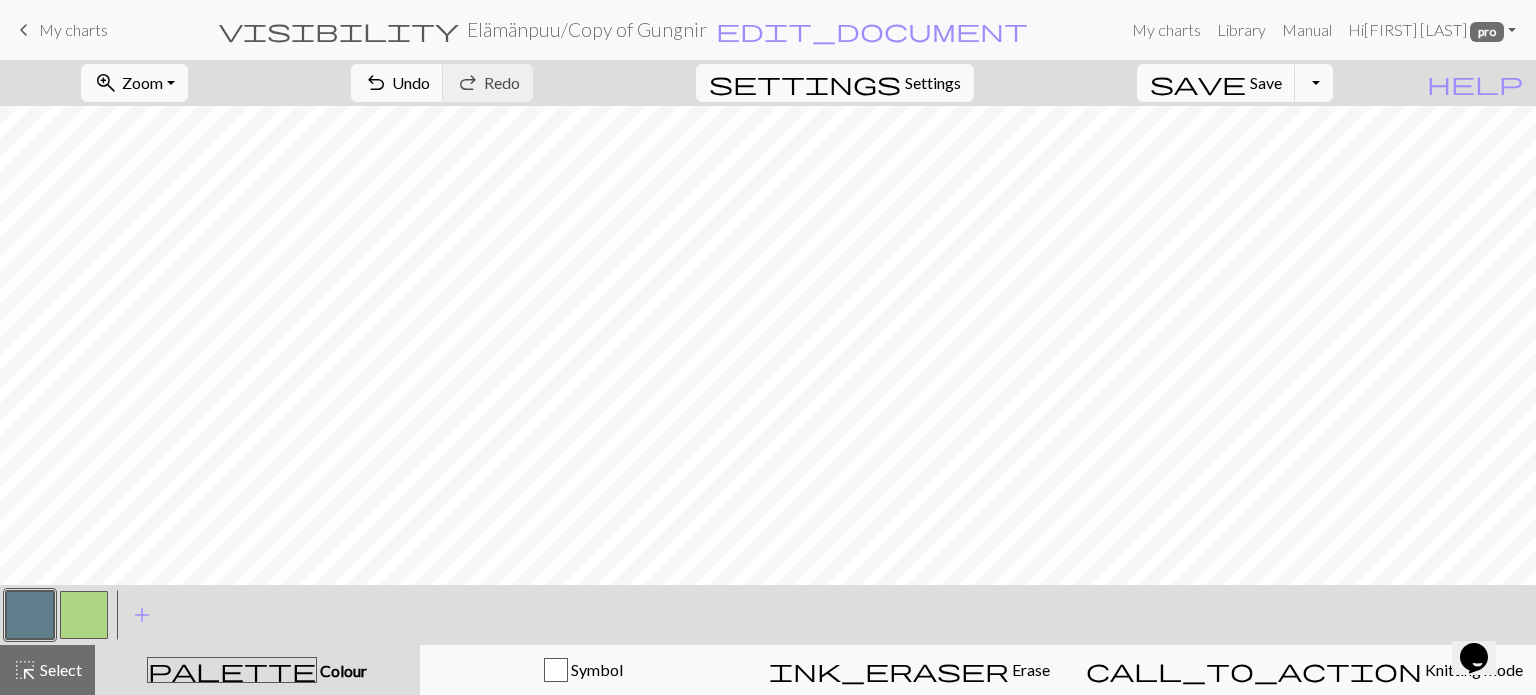 drag, startPoint x: 84, startPoint y: 606, endPoint x: 143, endPoint y: 580, distance: 64.4748 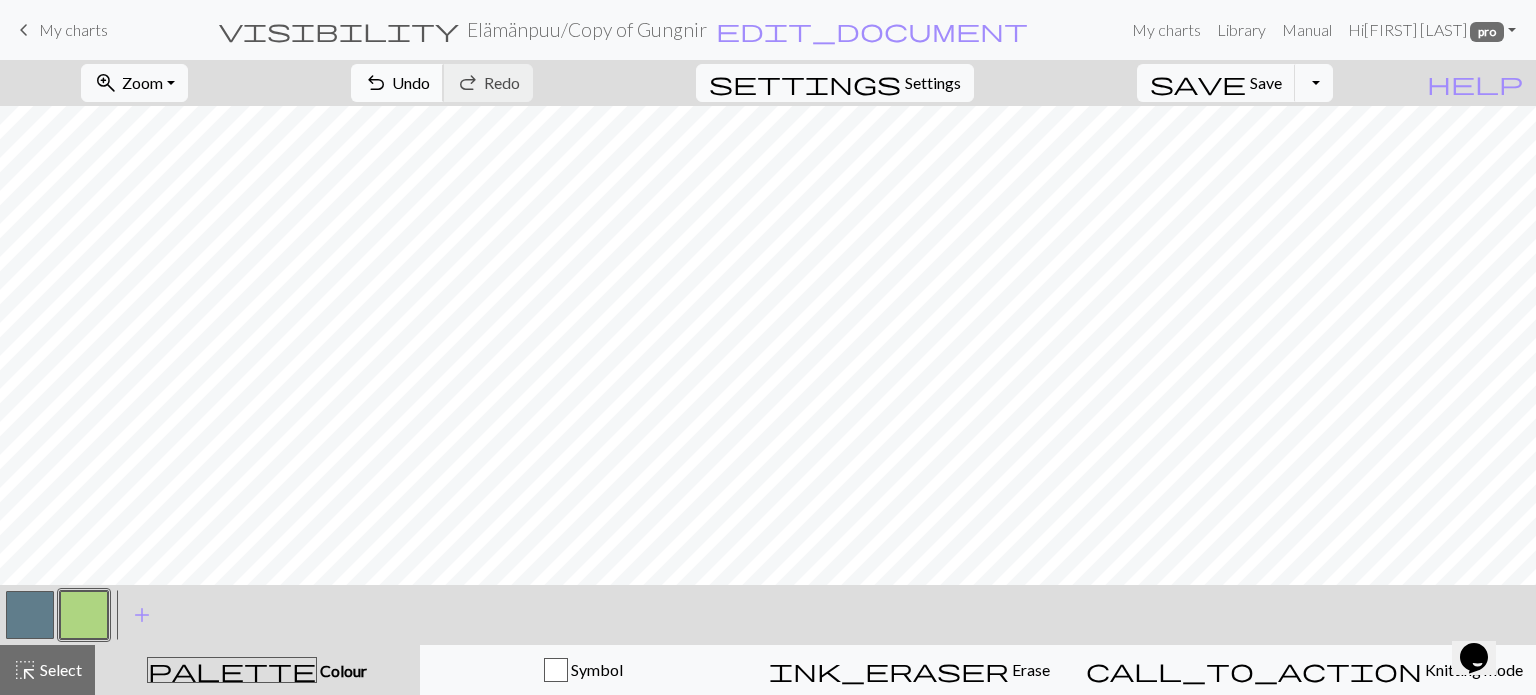 click on "Undo" at bounding box center [411, 82] 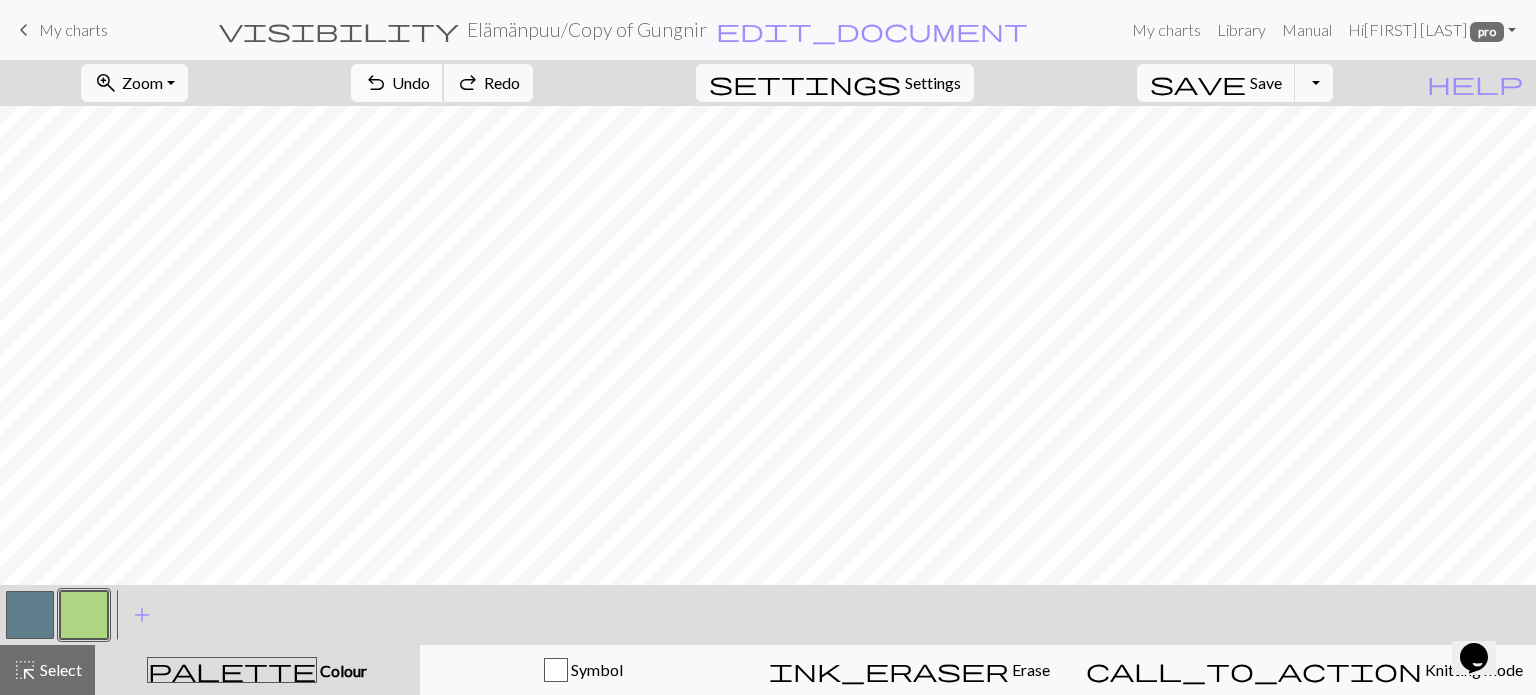 click on "Undo" at bounding box center (411, 82) 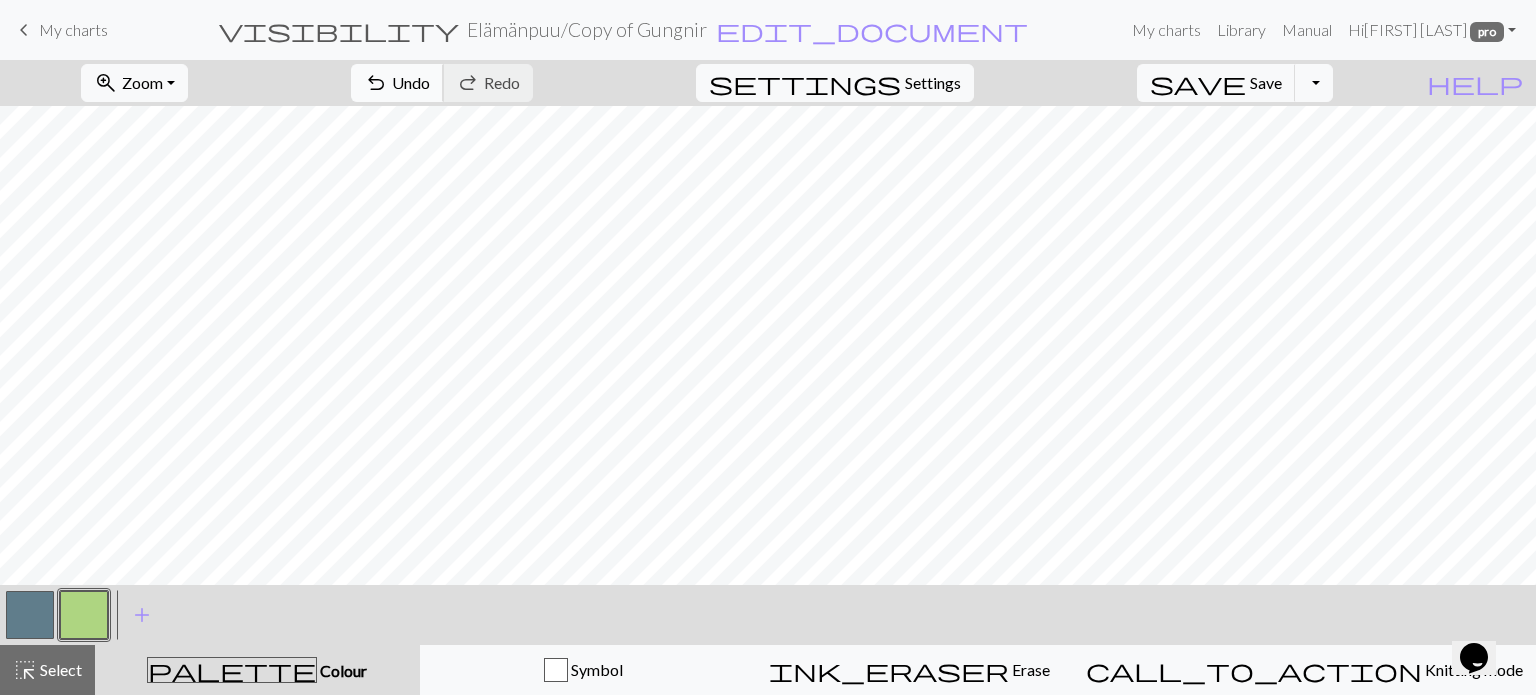 click on "Undo" at bounding box center [411, 82] 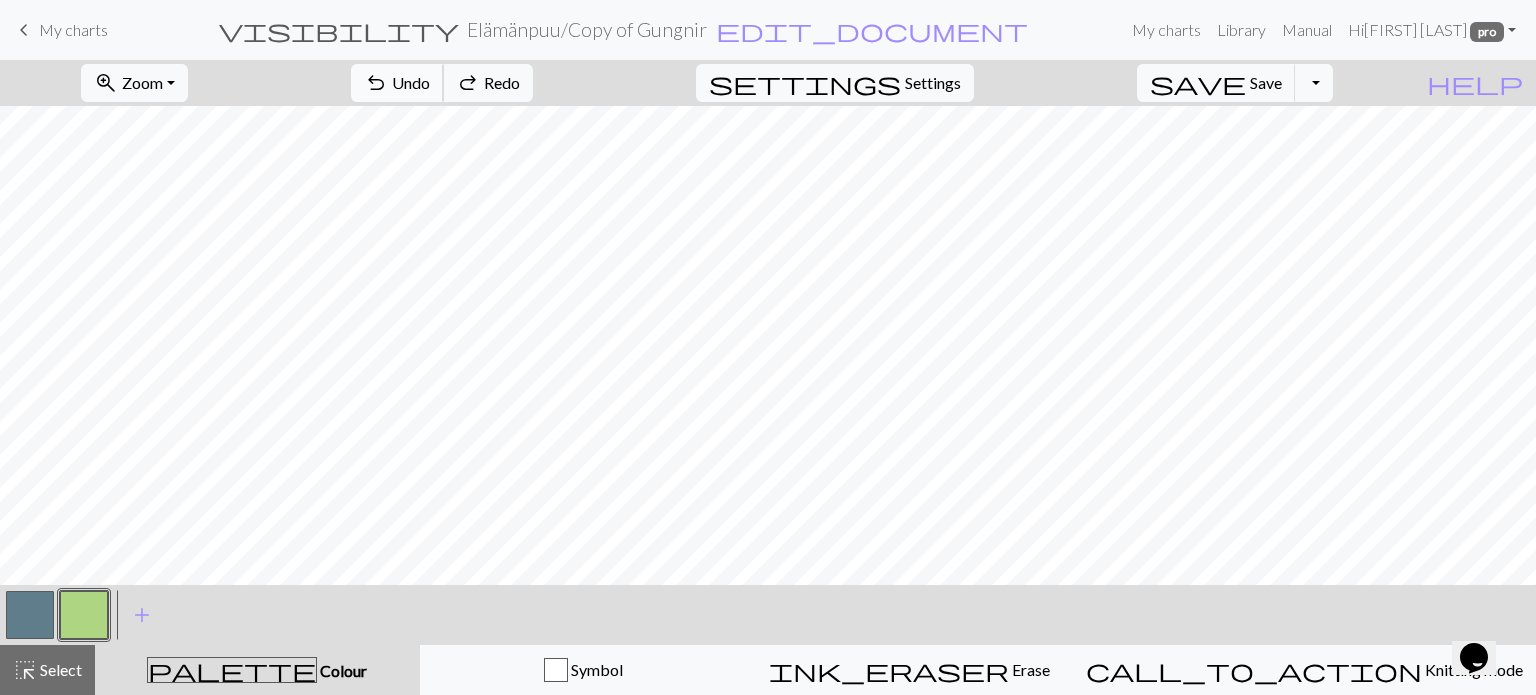 click on "Undo" at bounding box center (411, 82) 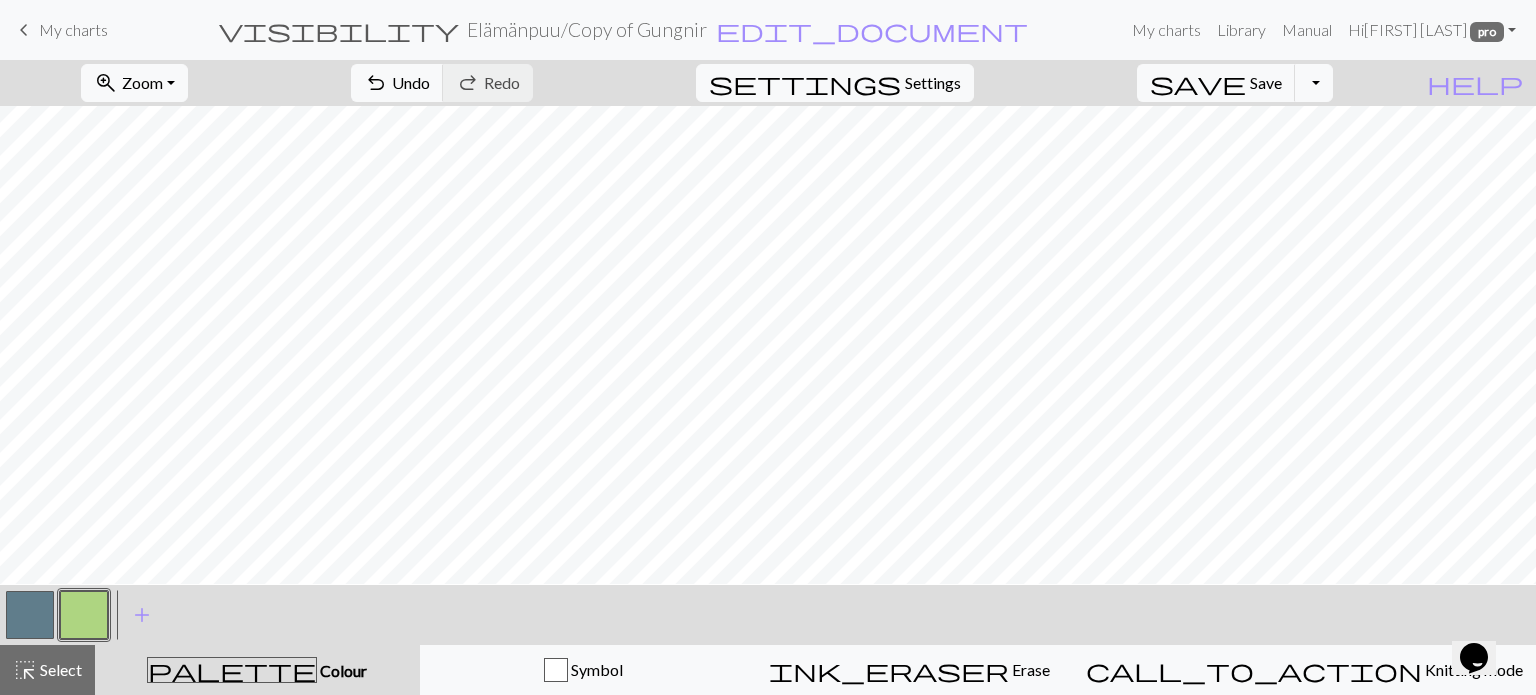 scroll, scrollTop: 0, scrollLeft: 0, axis: both 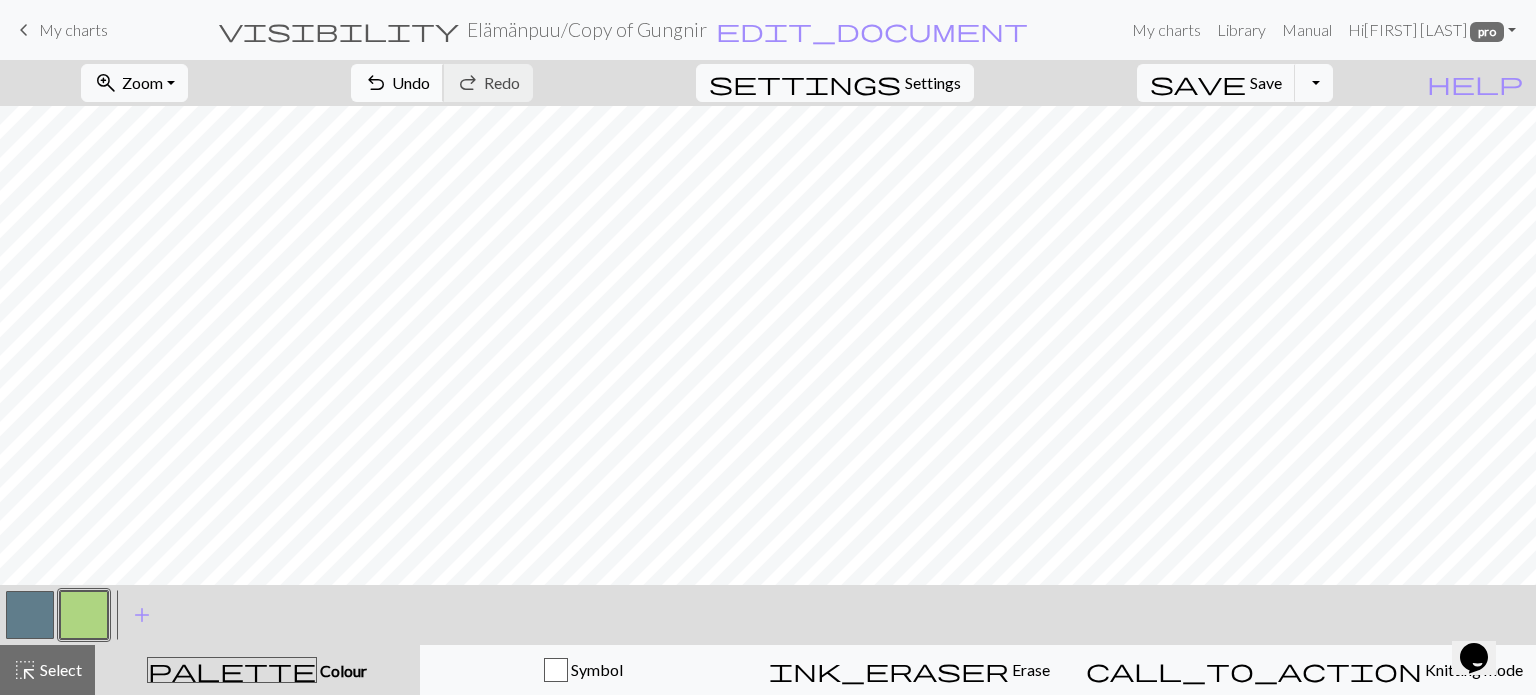 click on "undo" at bounding box center [376, 83] 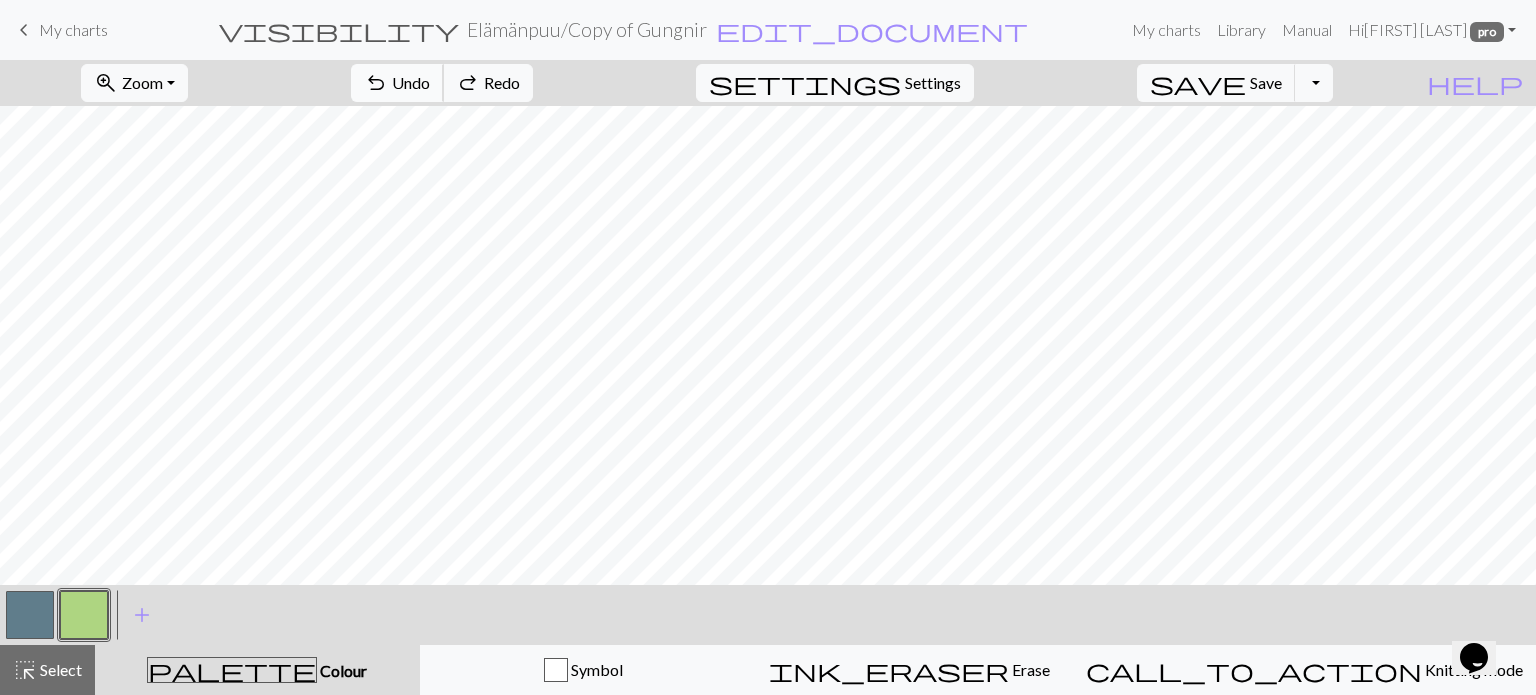 click on "undo" at bounding box center [376, 83] 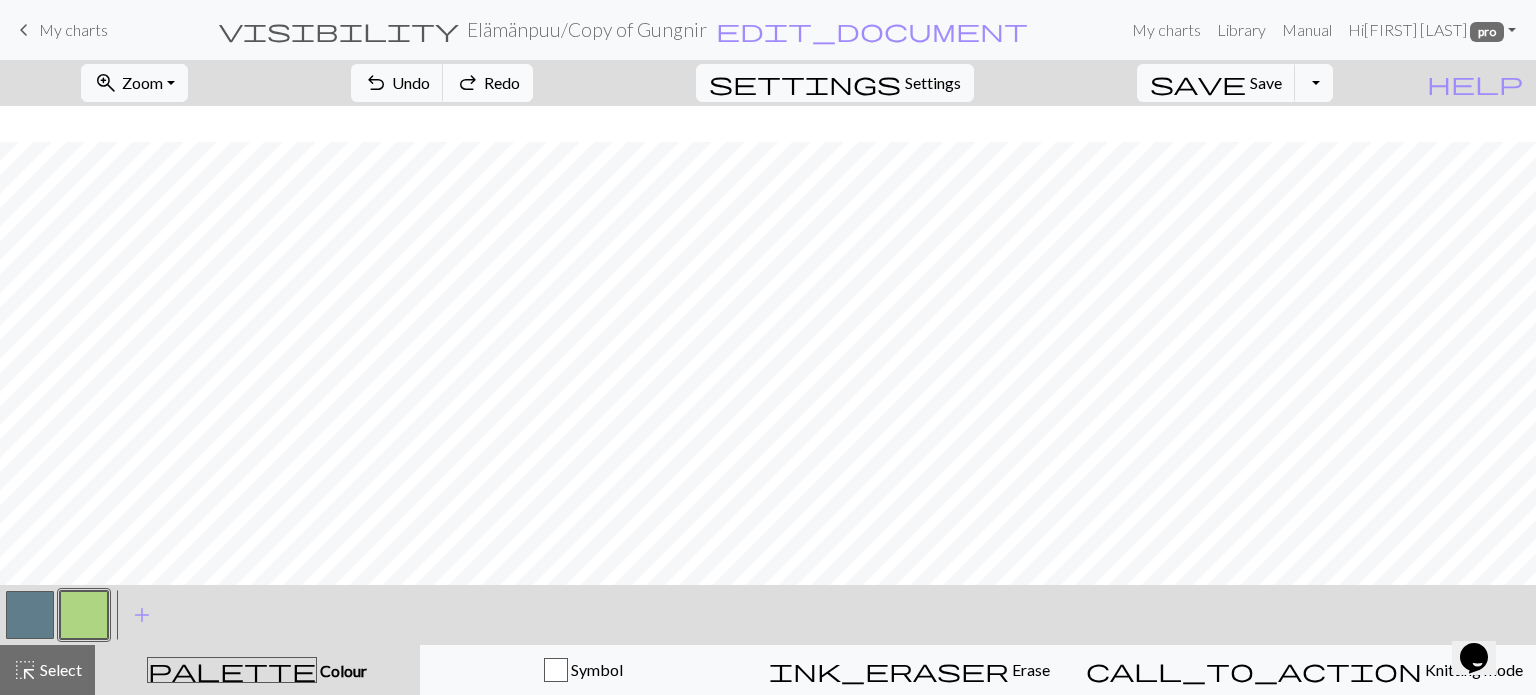 scroll, scrollTop: 105, scrollLeft: 0, axis: vertical 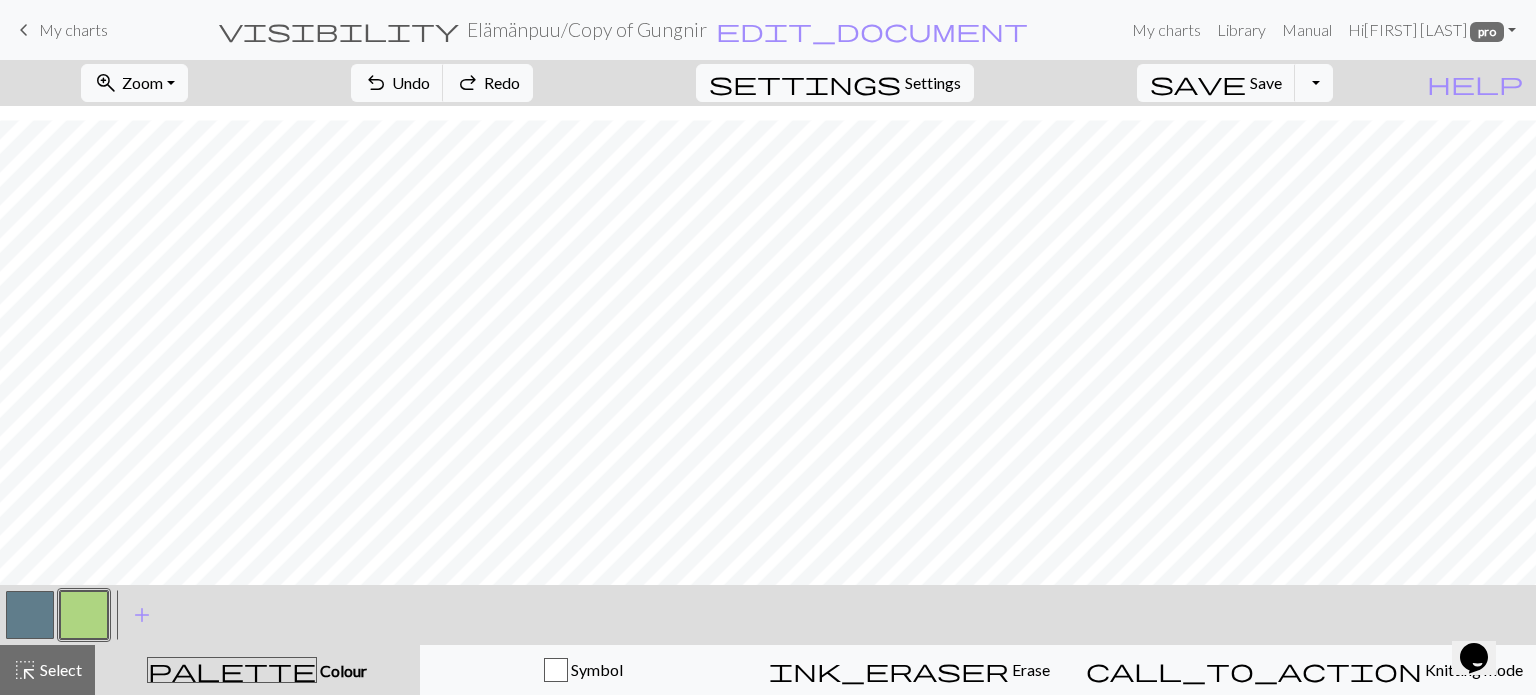 drag, startPoint x: 27, startPoint y: 623, endPoint x: 150, endPoint y: 574, distance: 132.40091 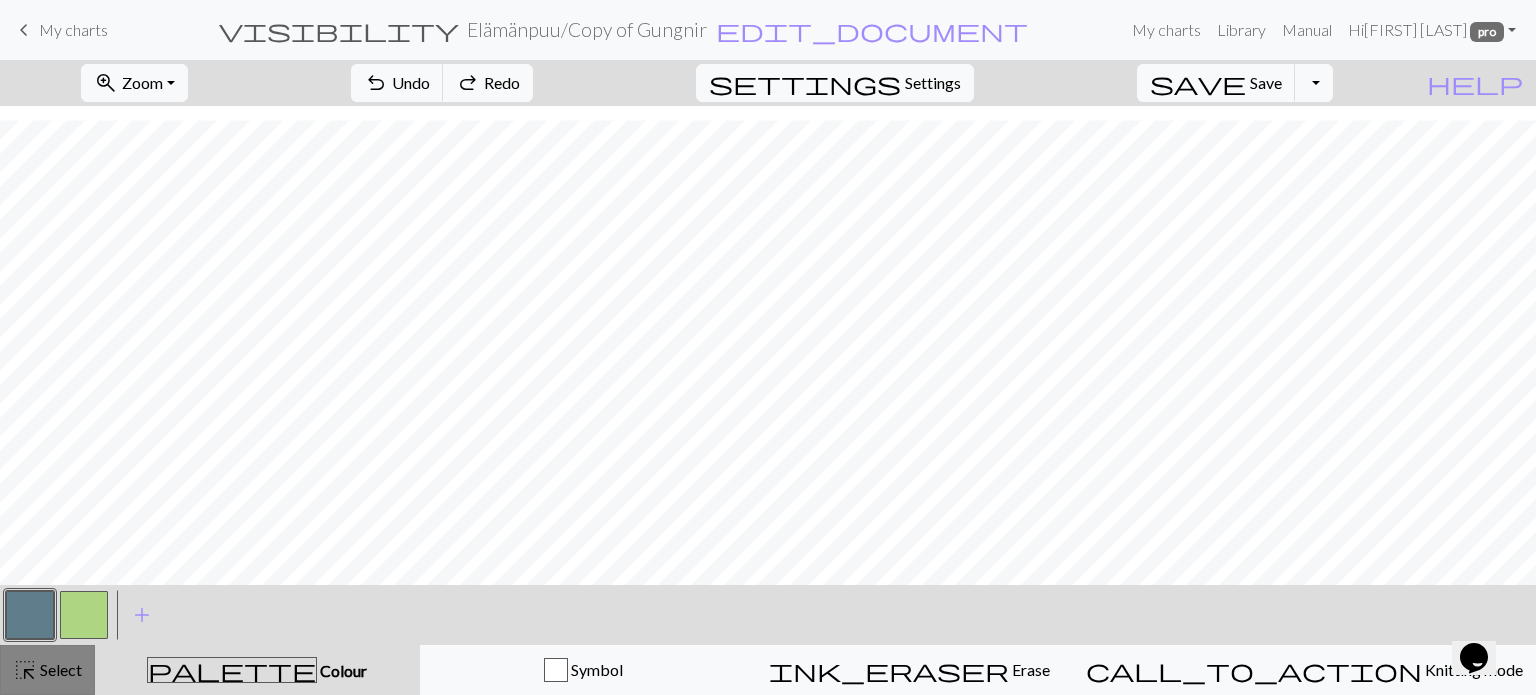 click on "highlight_alt" at bounding box center (25, 670) 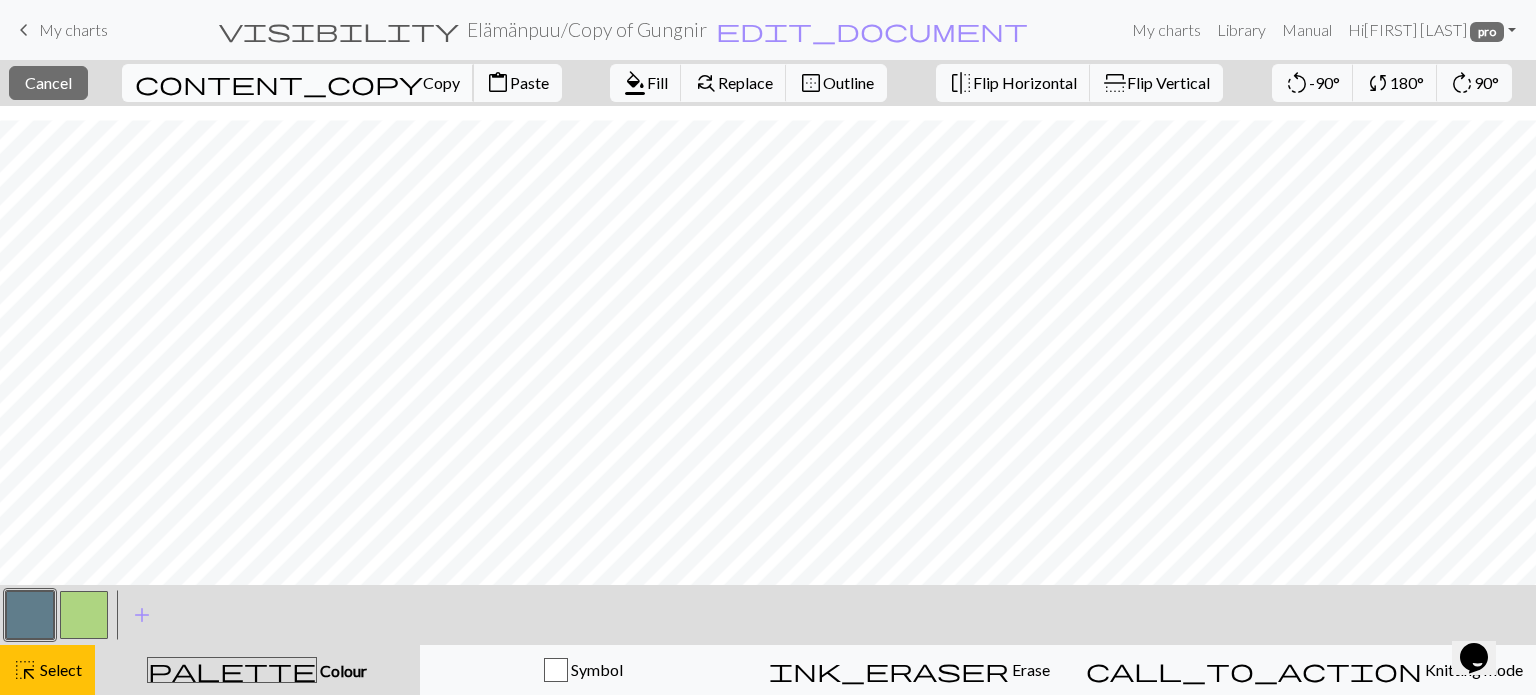 click on "content_copy" at bounding box center (279, 83) 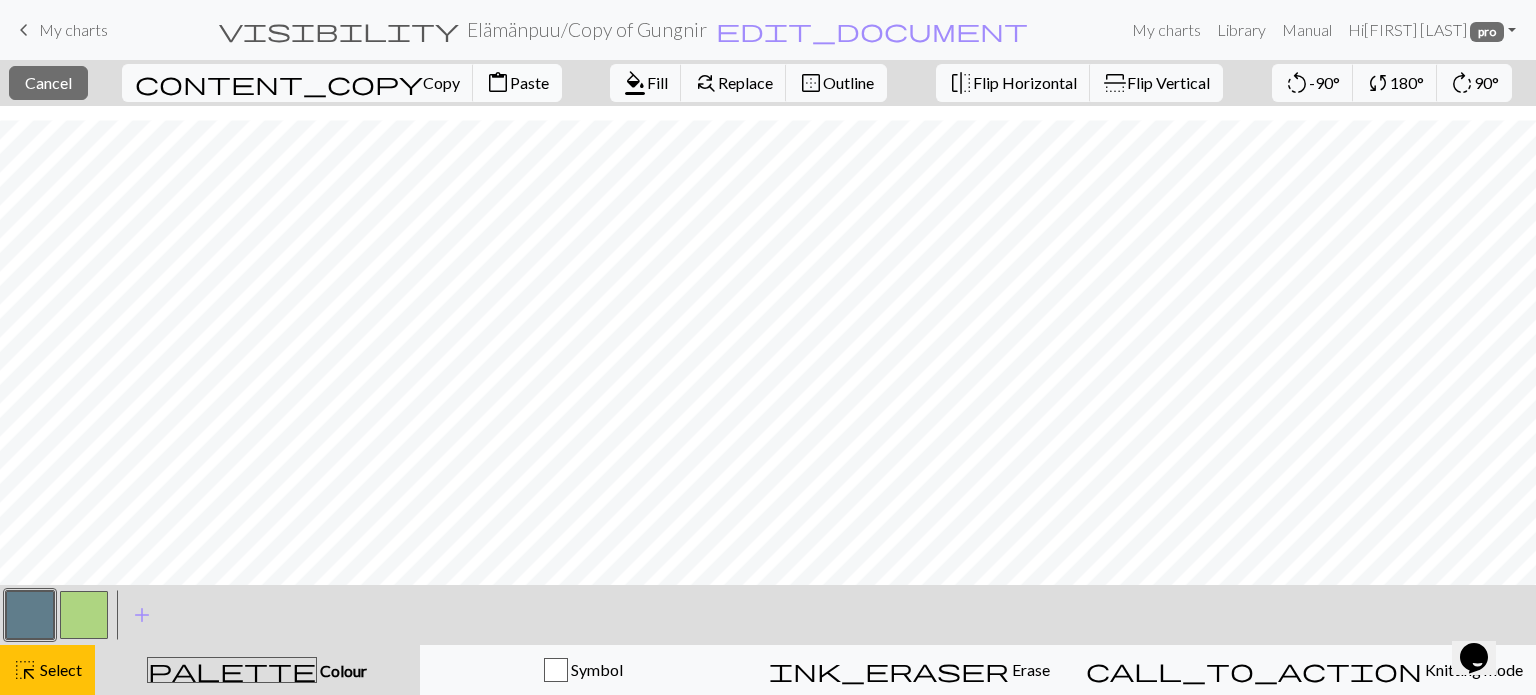 click on "Paste" at bounding box center (529, 82) 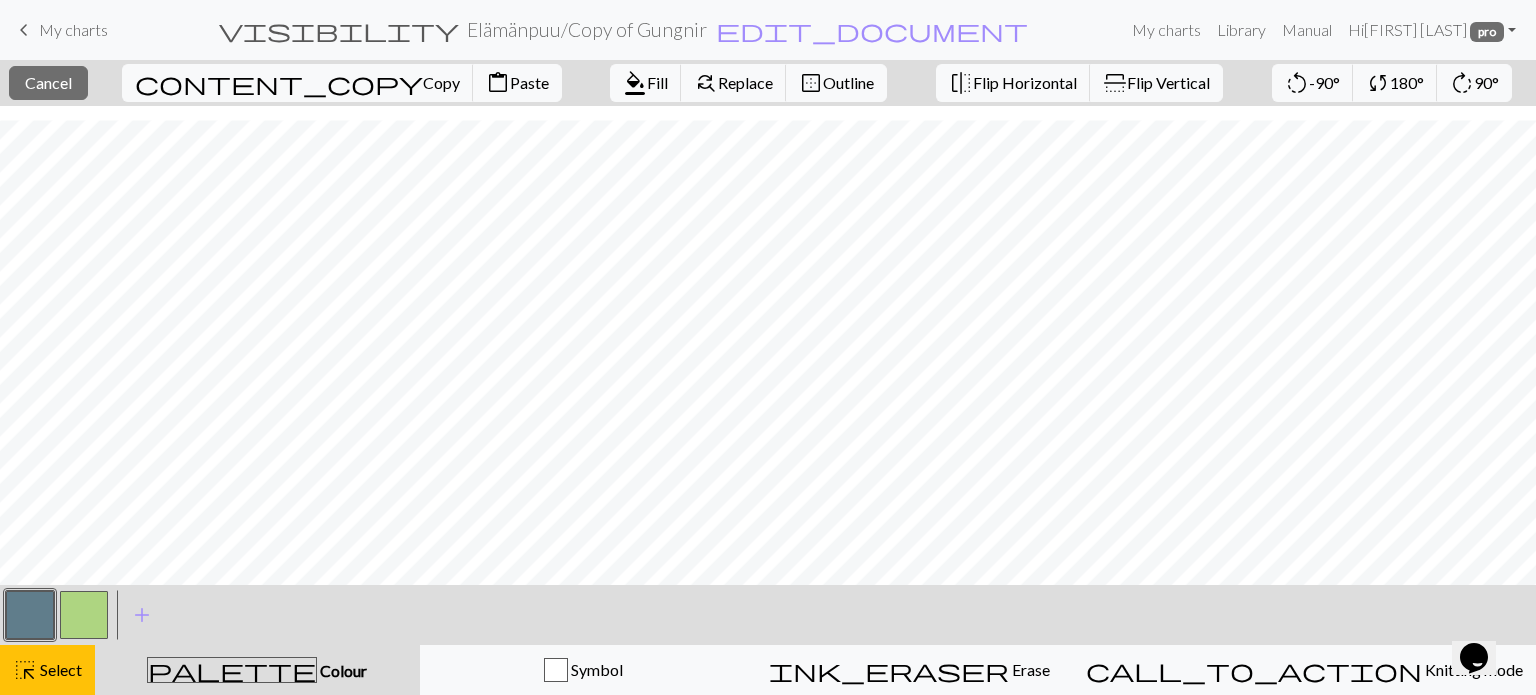click at bounding box center (30, 615) 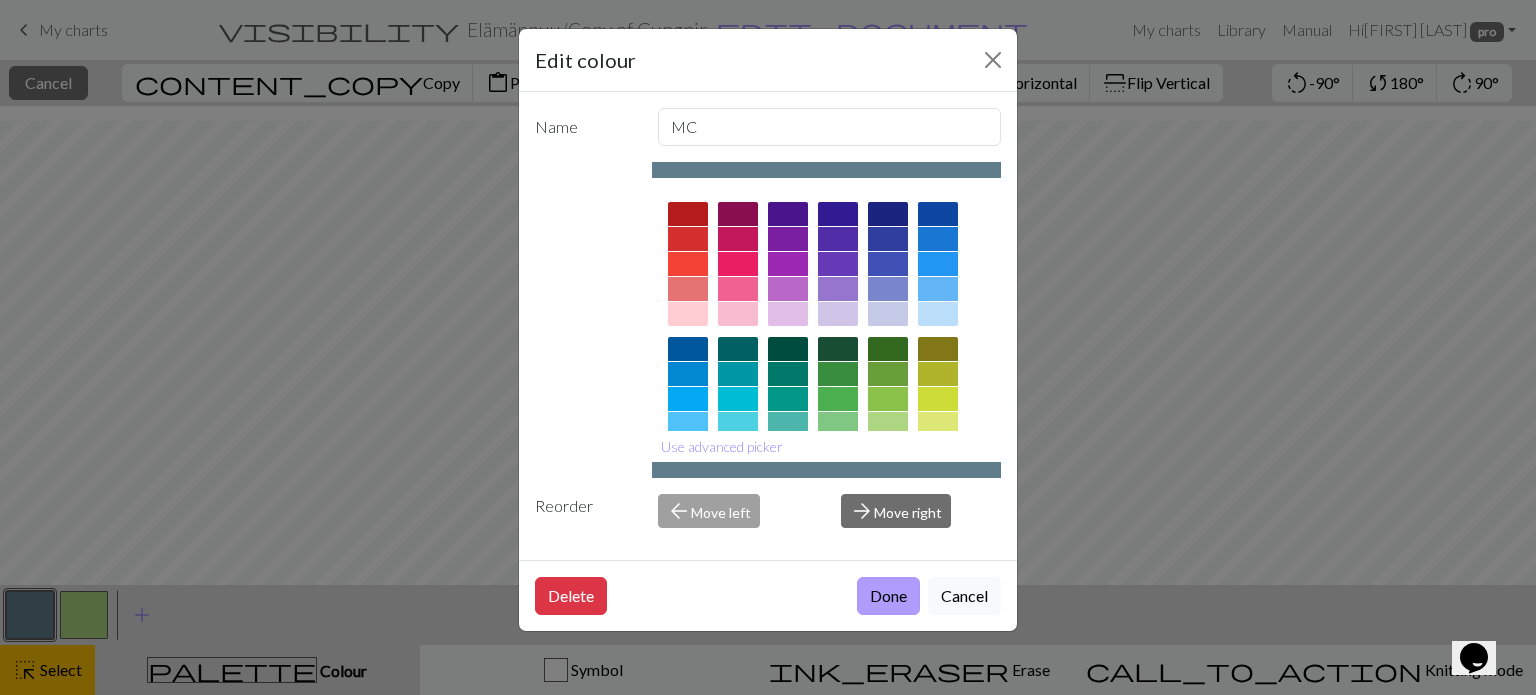 click on "Done" at bounding box center [888, 596] 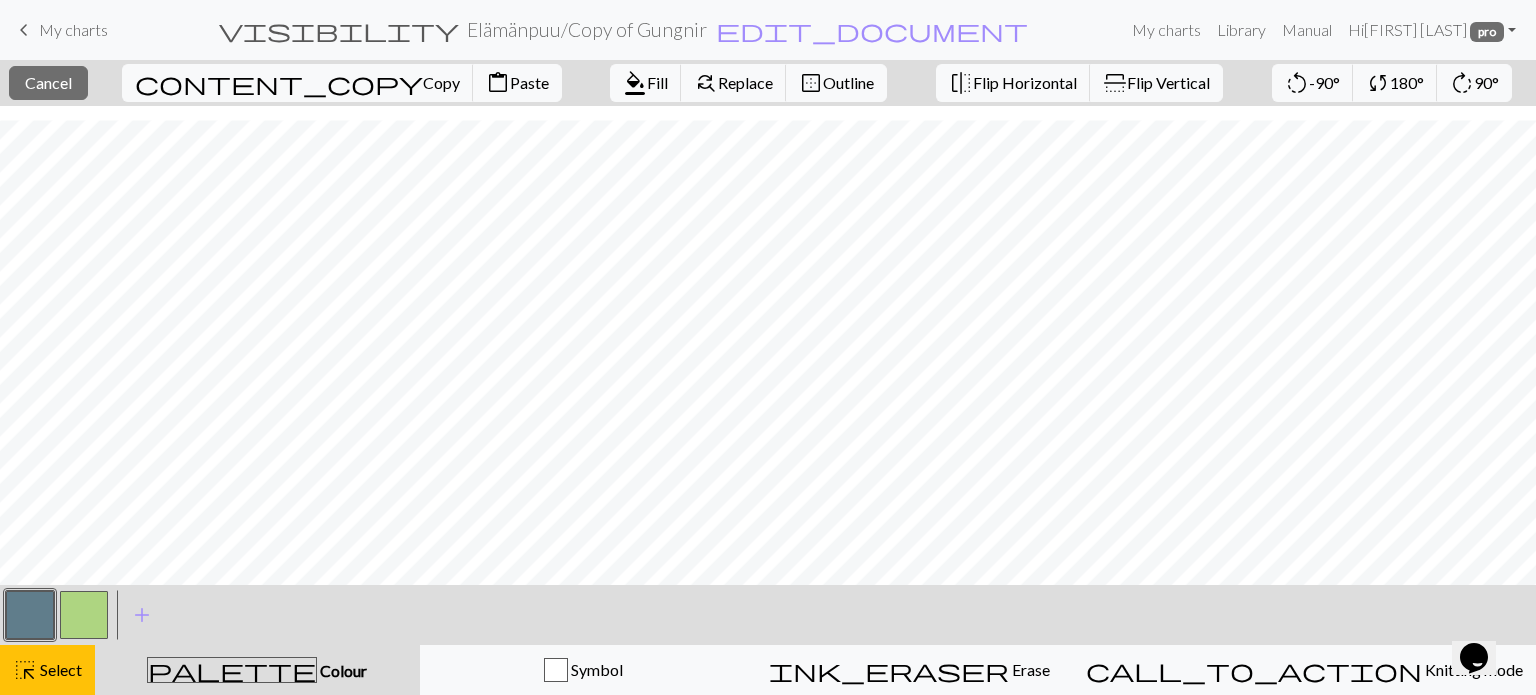 drag, startPoint x: 36, startPoint y: 671, endPoint x: 140, endPoint y: 640, distance: 108.52189 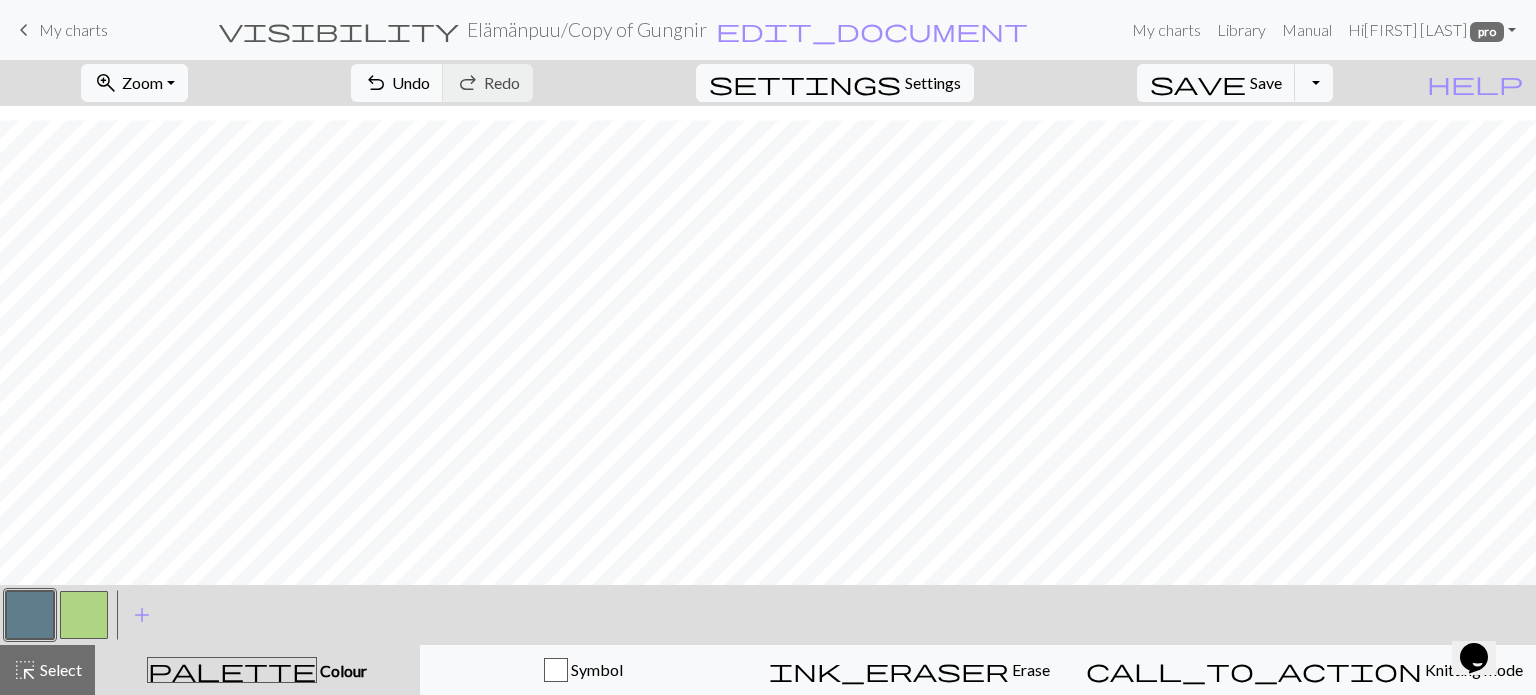 click at bounding box center [30, 615] 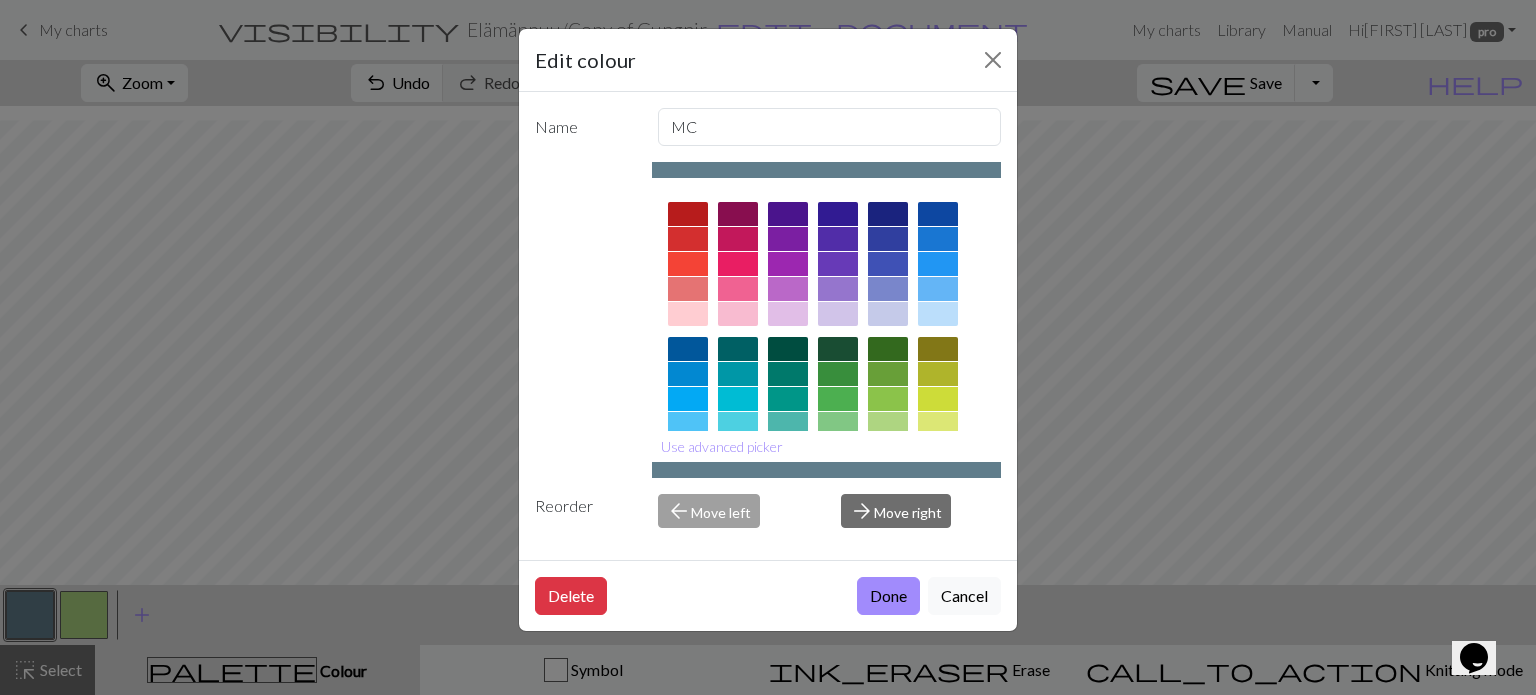 drag, startPoint x: 877, startPoint y: 591, endPoint x: 876, endPoint y: 575, distance: 16.03122 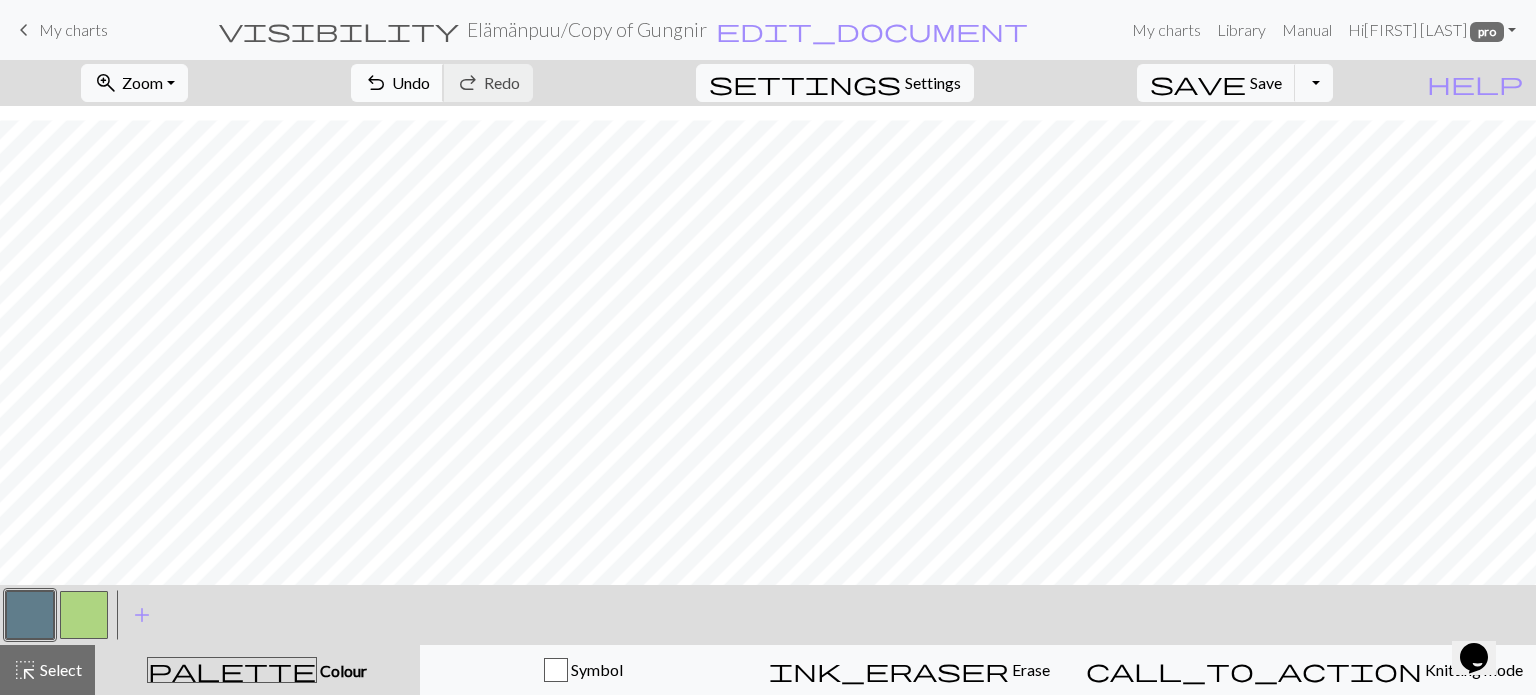 click on "undo Undo Undo" at bounding box center [397, 83] 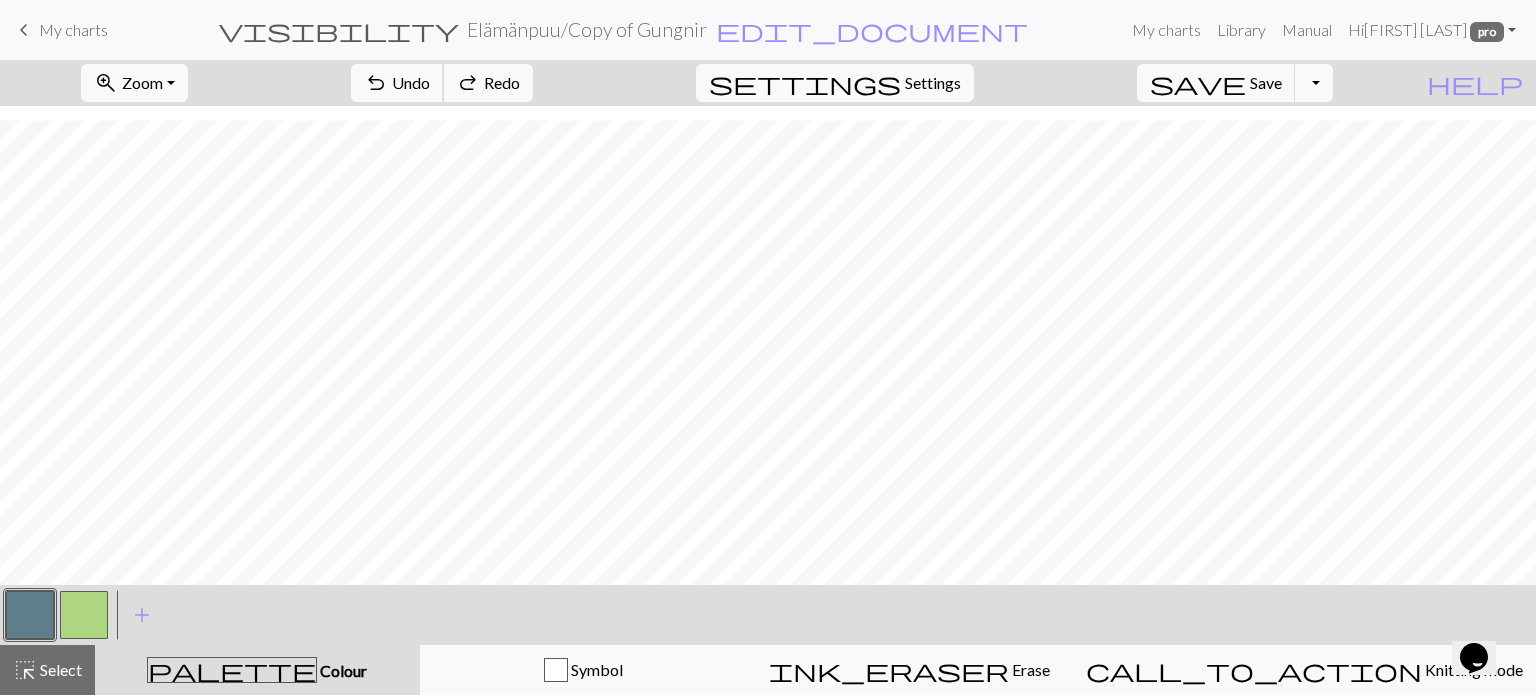 click on "Undo" at bounding box center (411, 82) 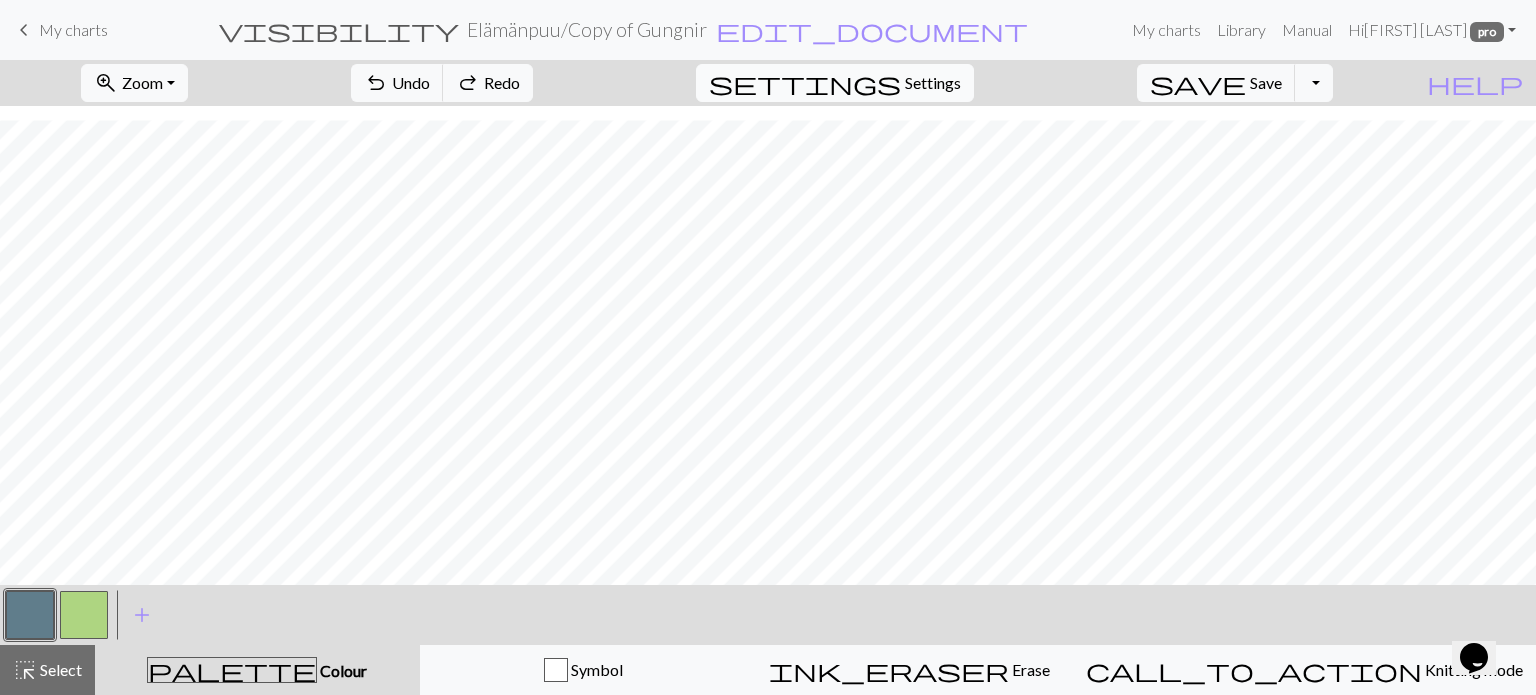 click on "Settings" at bounding box center [933, 83] 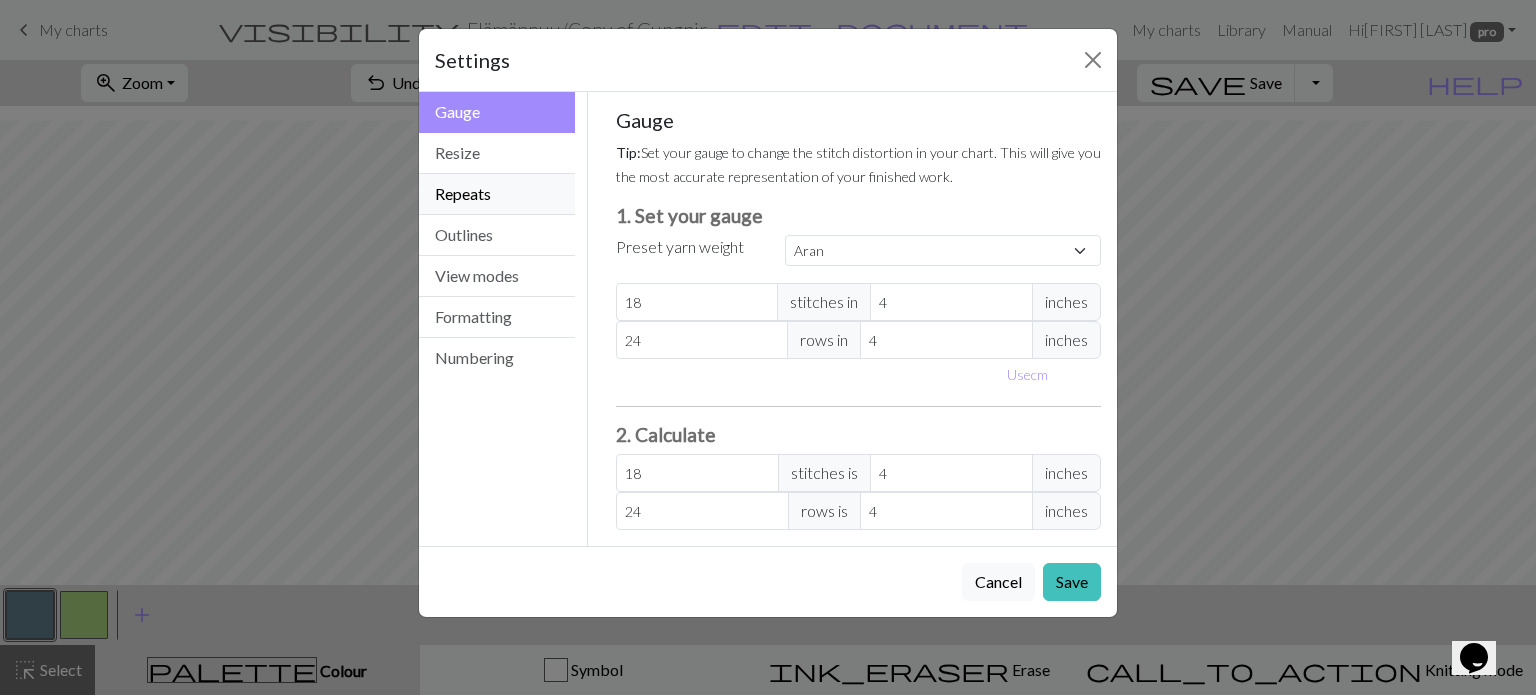 click on "Repeats" at bounding box center [497, 194] 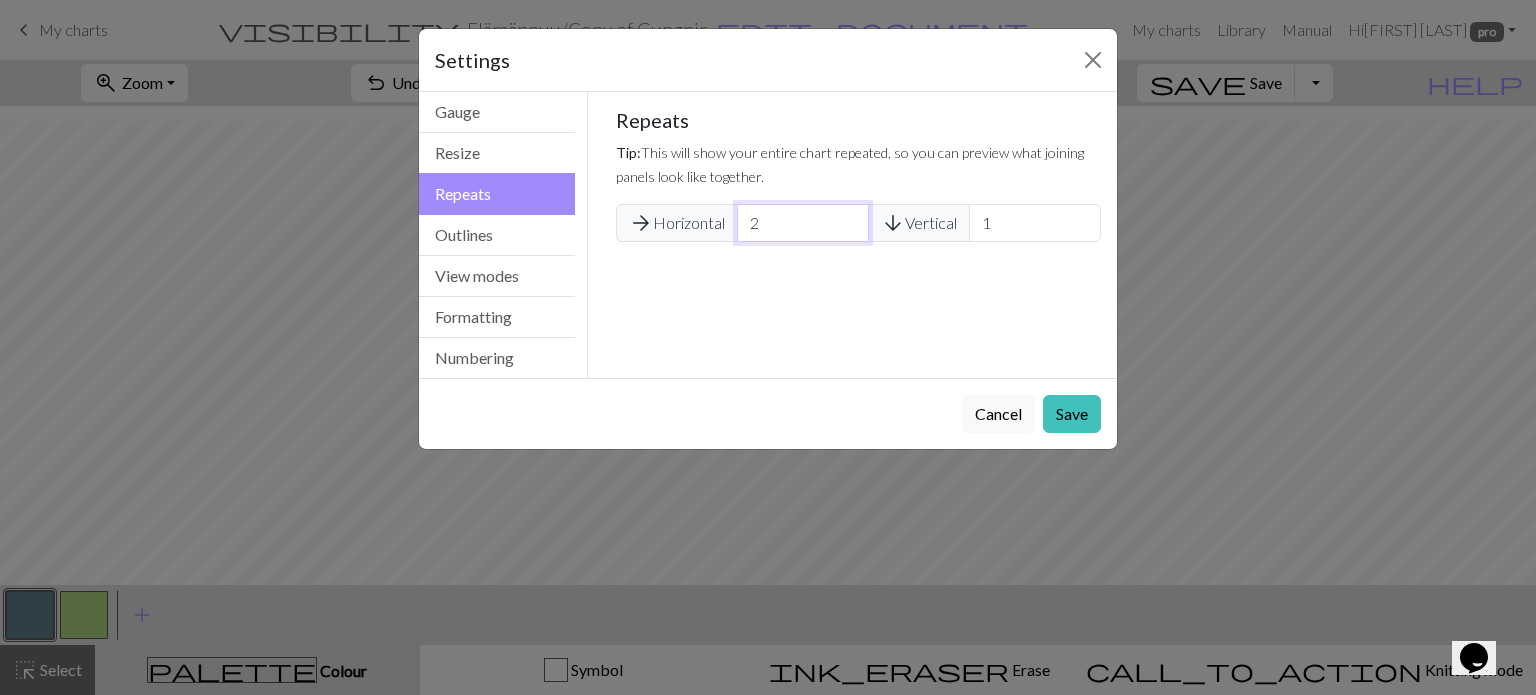 click on "2" at bounding box center (803, 223) 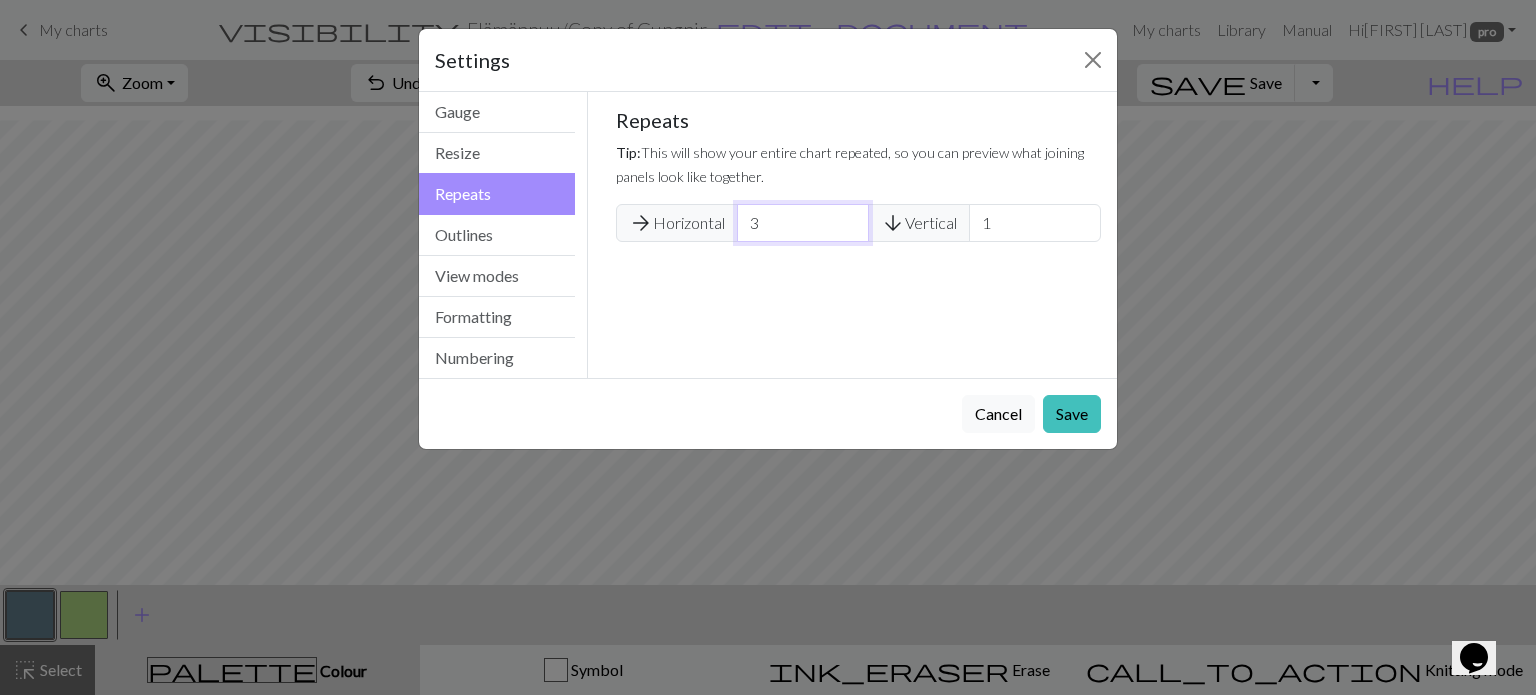 type on "3" 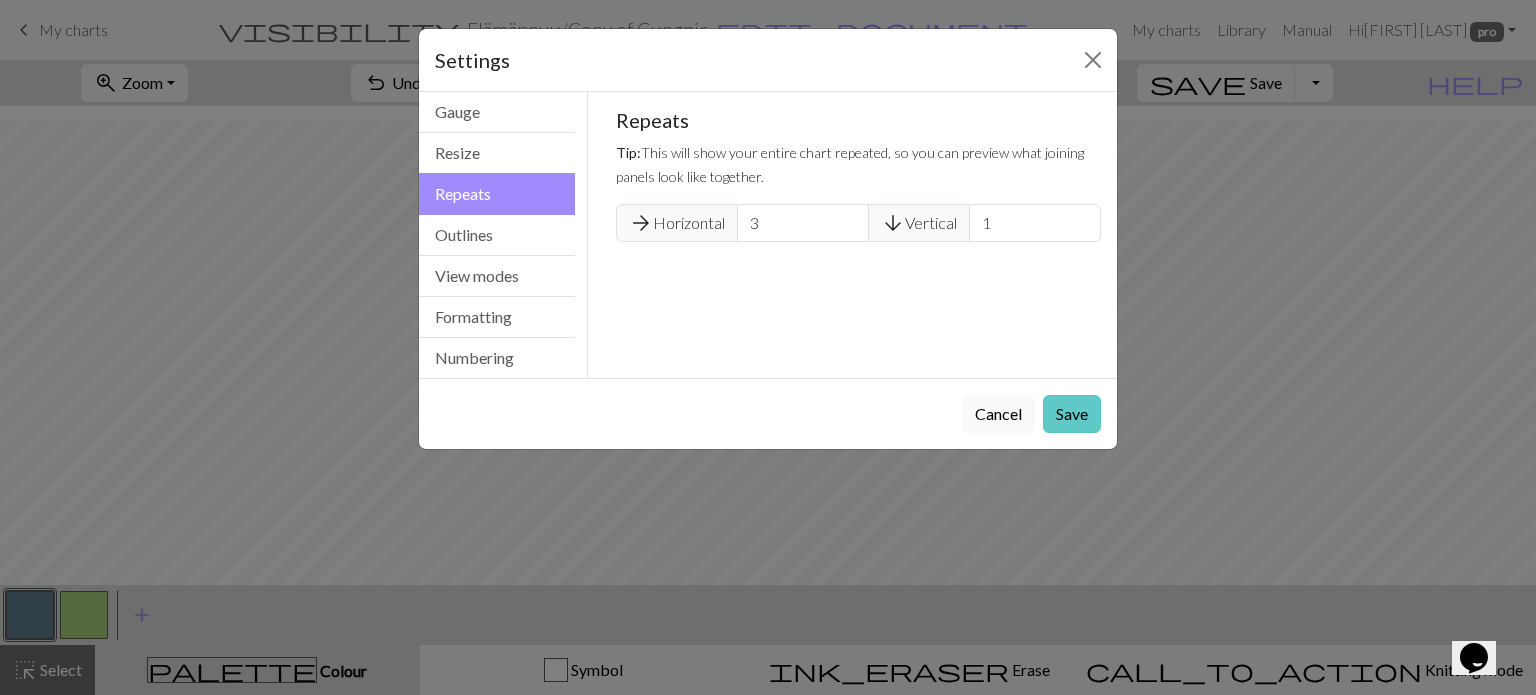 click on "Save" at bounding box center [1072, 414] 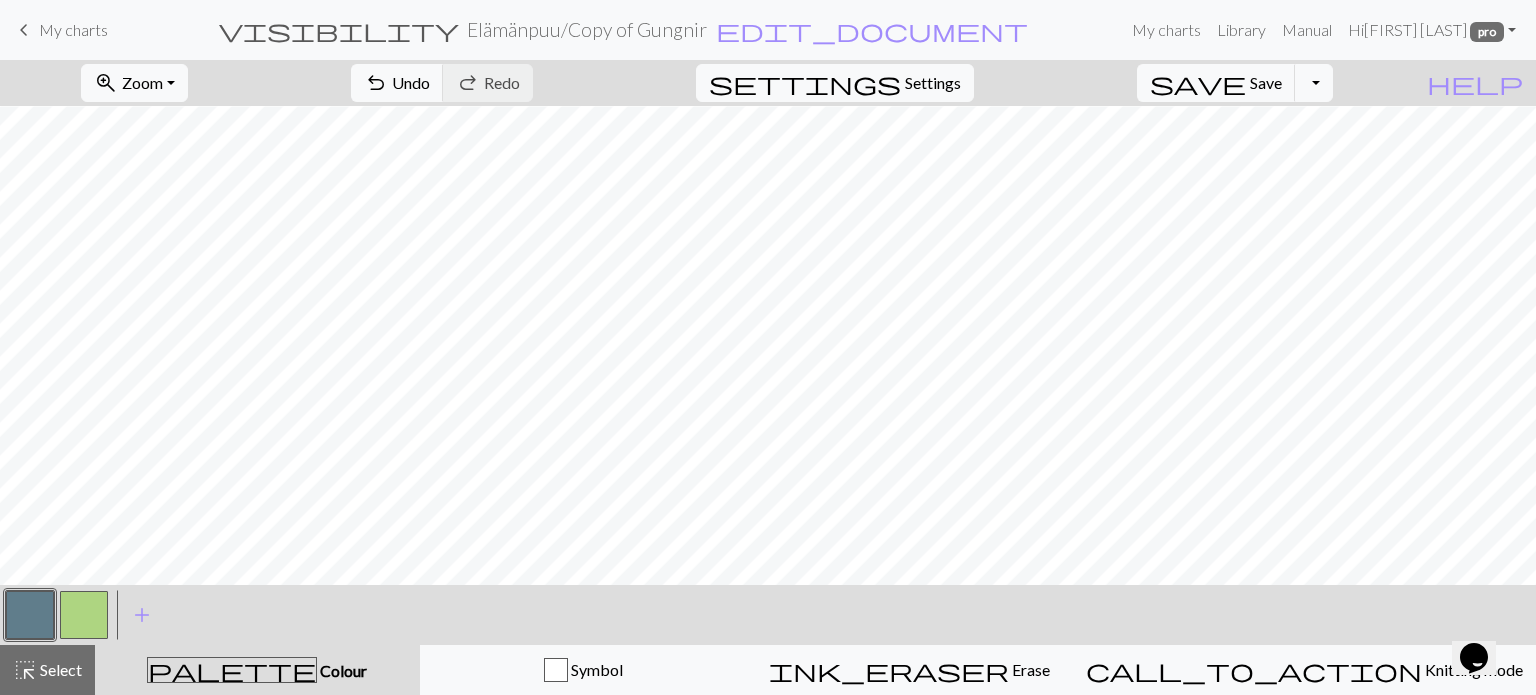 scroll, scrollTop: 105, scrollLeft: 0, axis: vertical 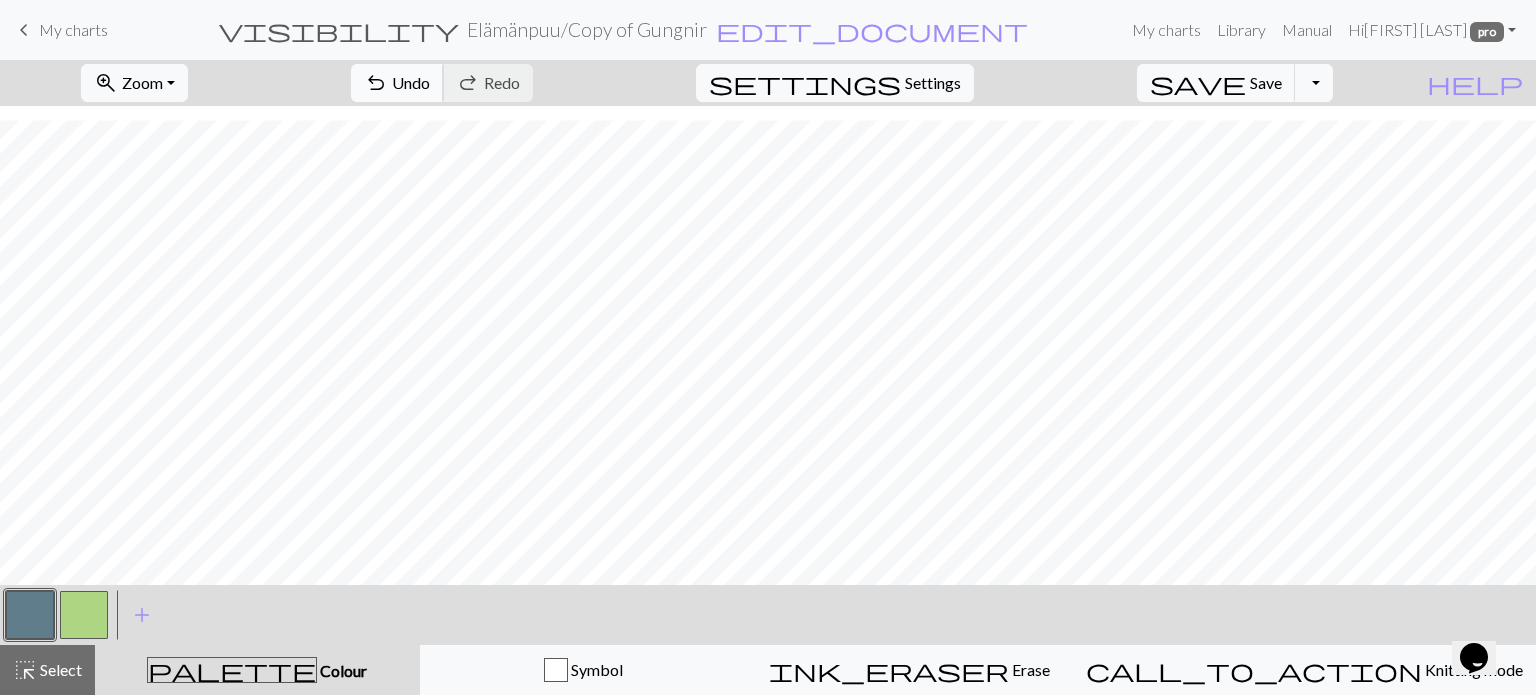 click on "Undo" at bounding box center (411, 82) 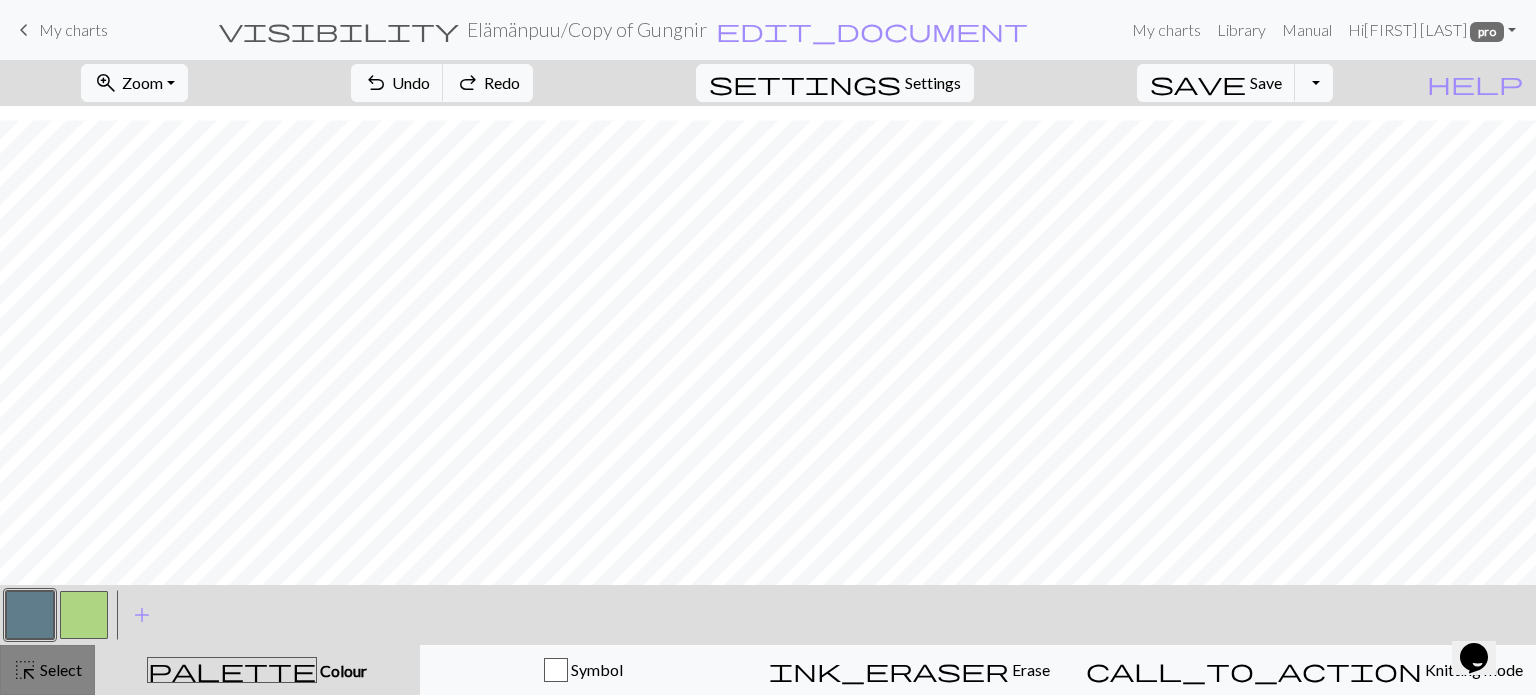 click on "highlight_alt" at bounding box center (25, 670) 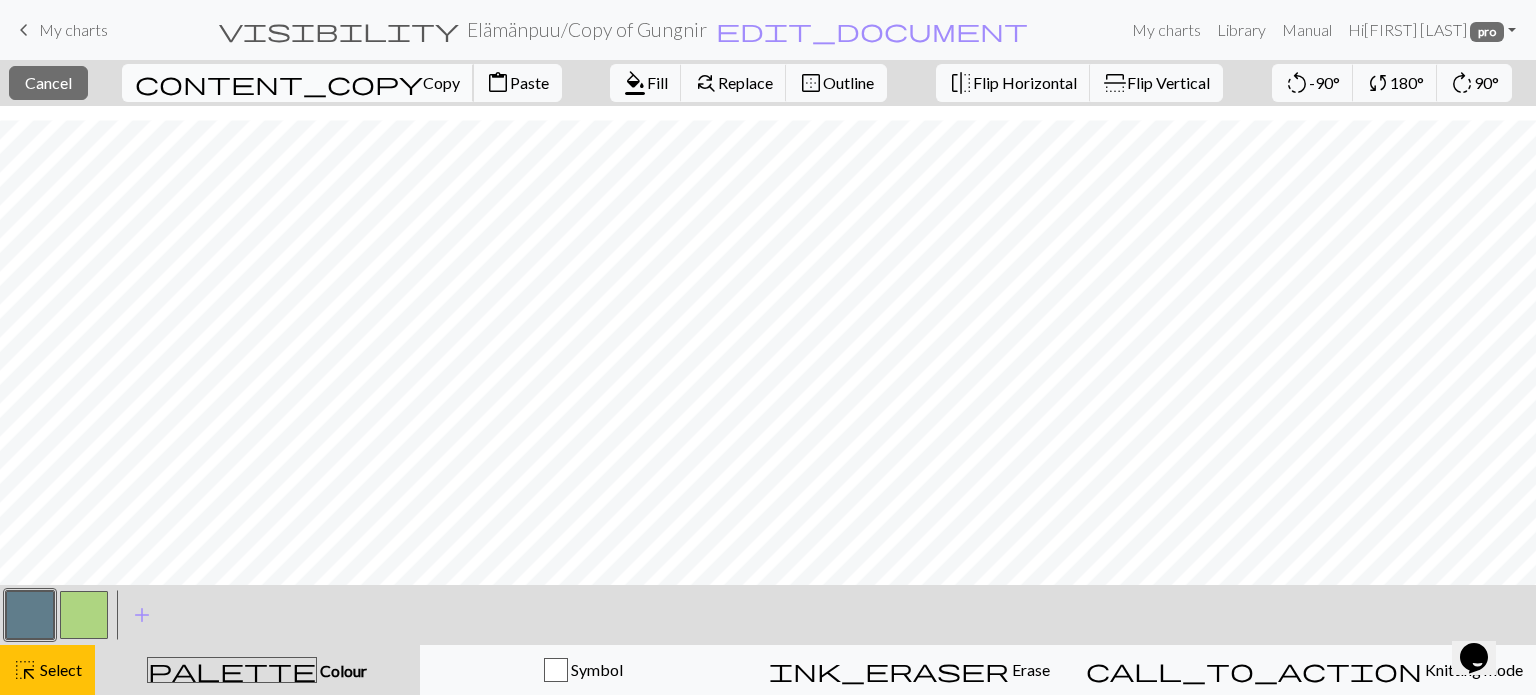 click on "content_copy" at bounding box center (279, 83) 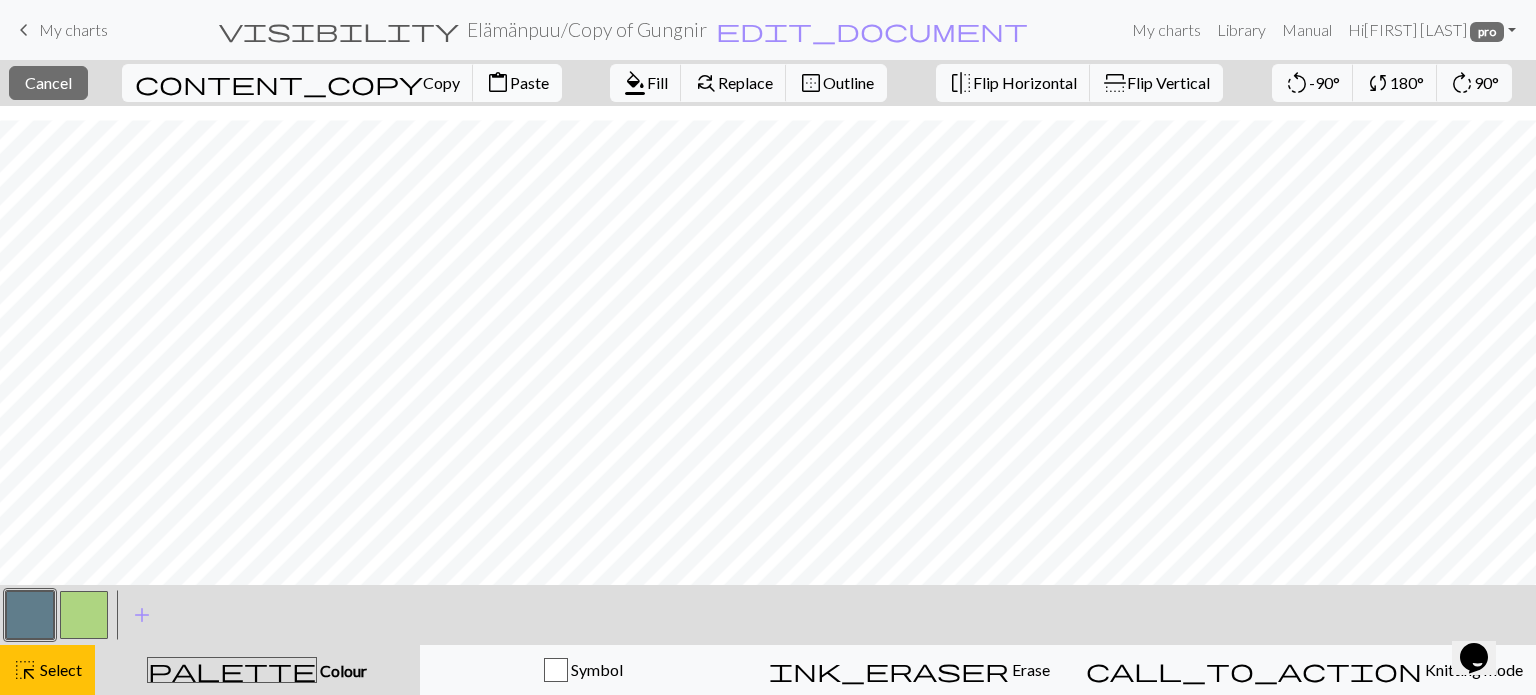 click on "Paste" at bounding box center [529, 82] 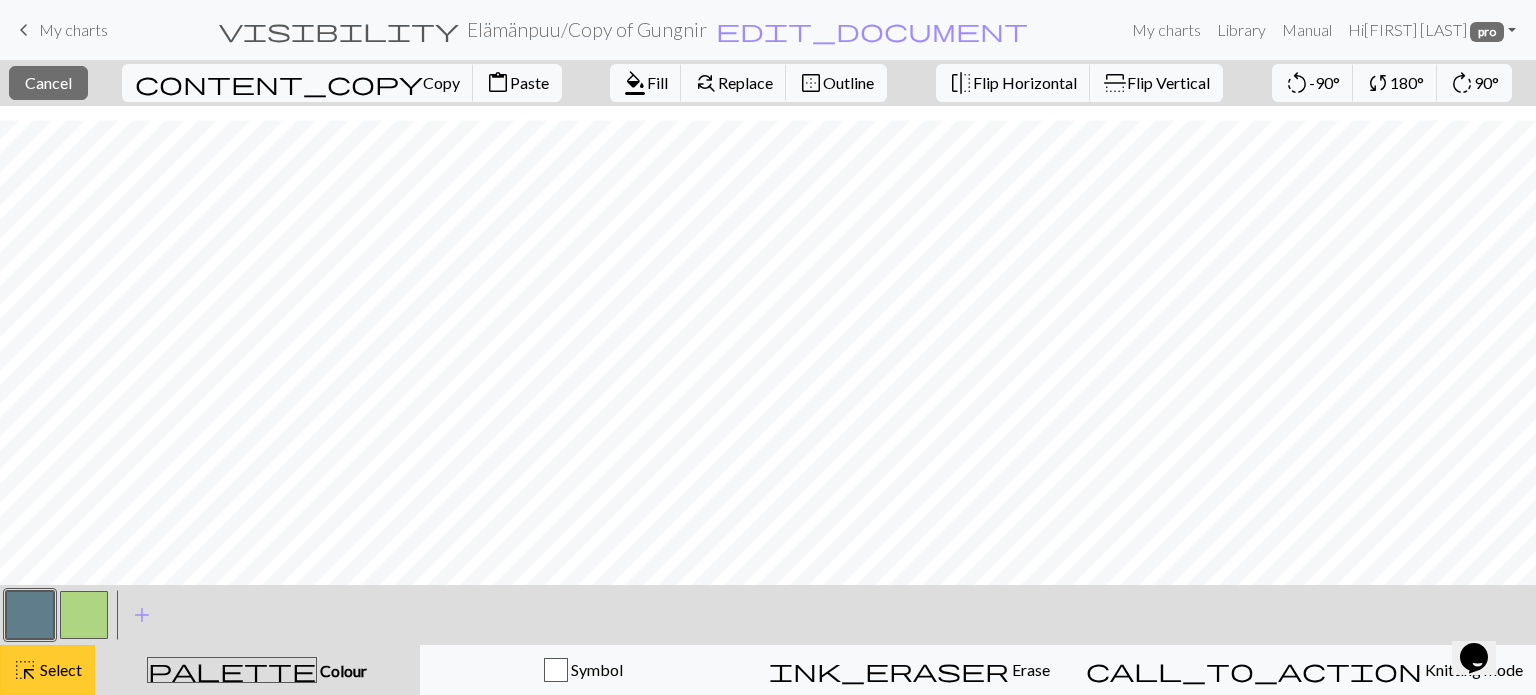click on "Select" at bounding box center [59, 669] 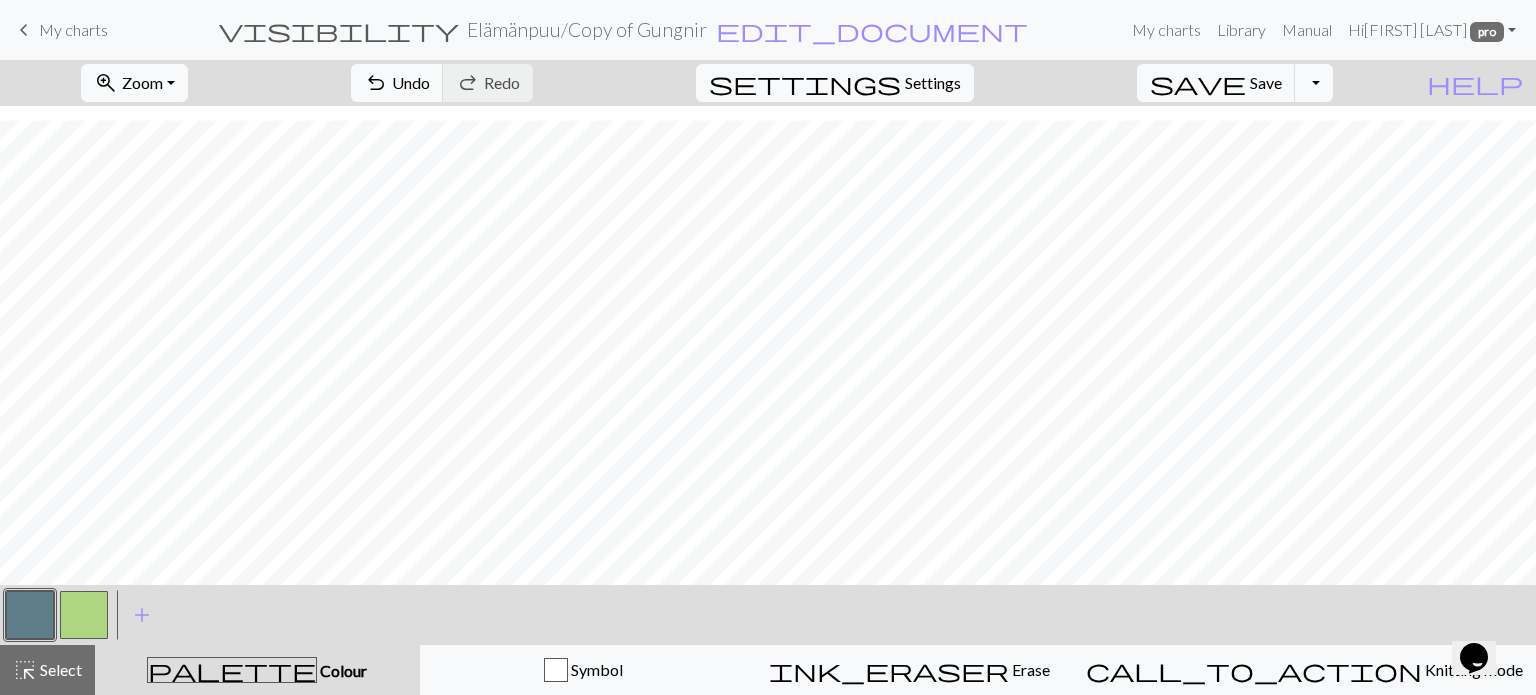 click at bounding box center (30, 615) 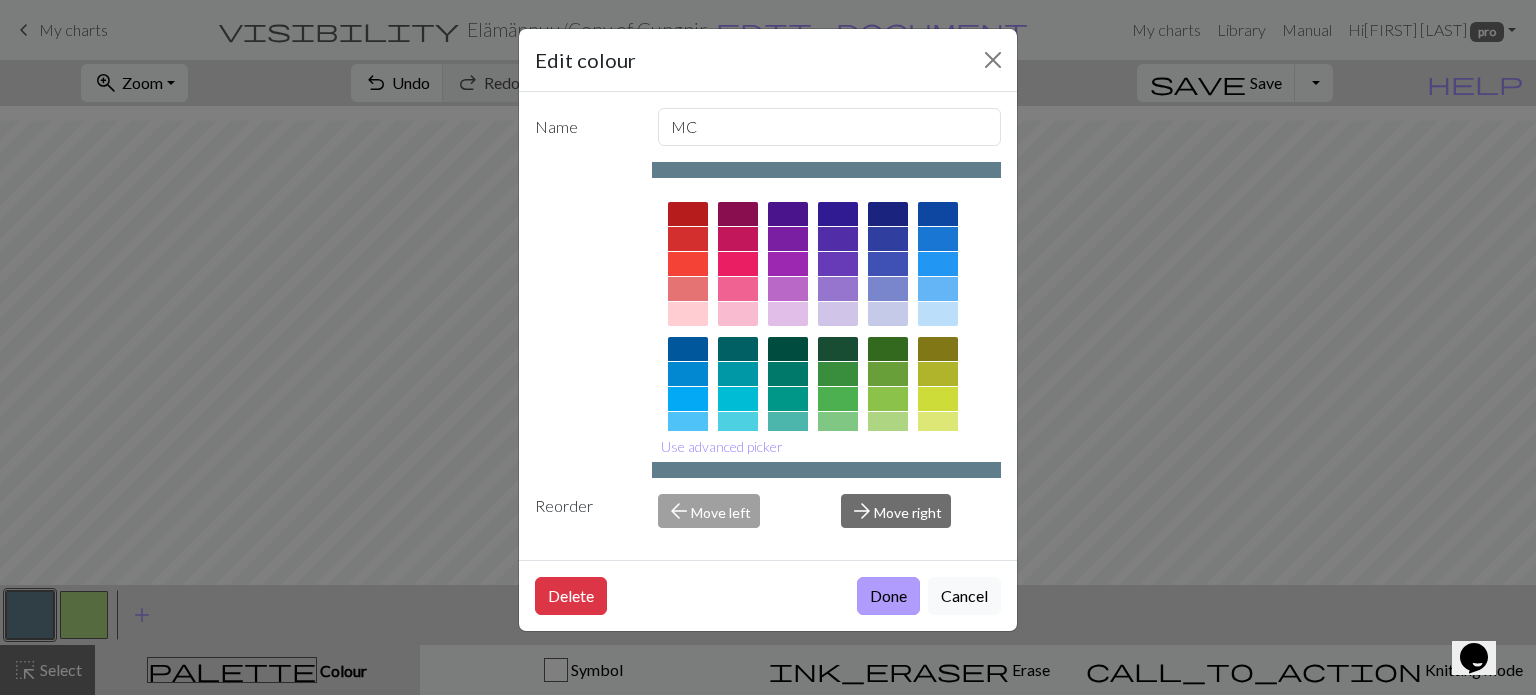 click on "Done" at bounding box center (888, 596) 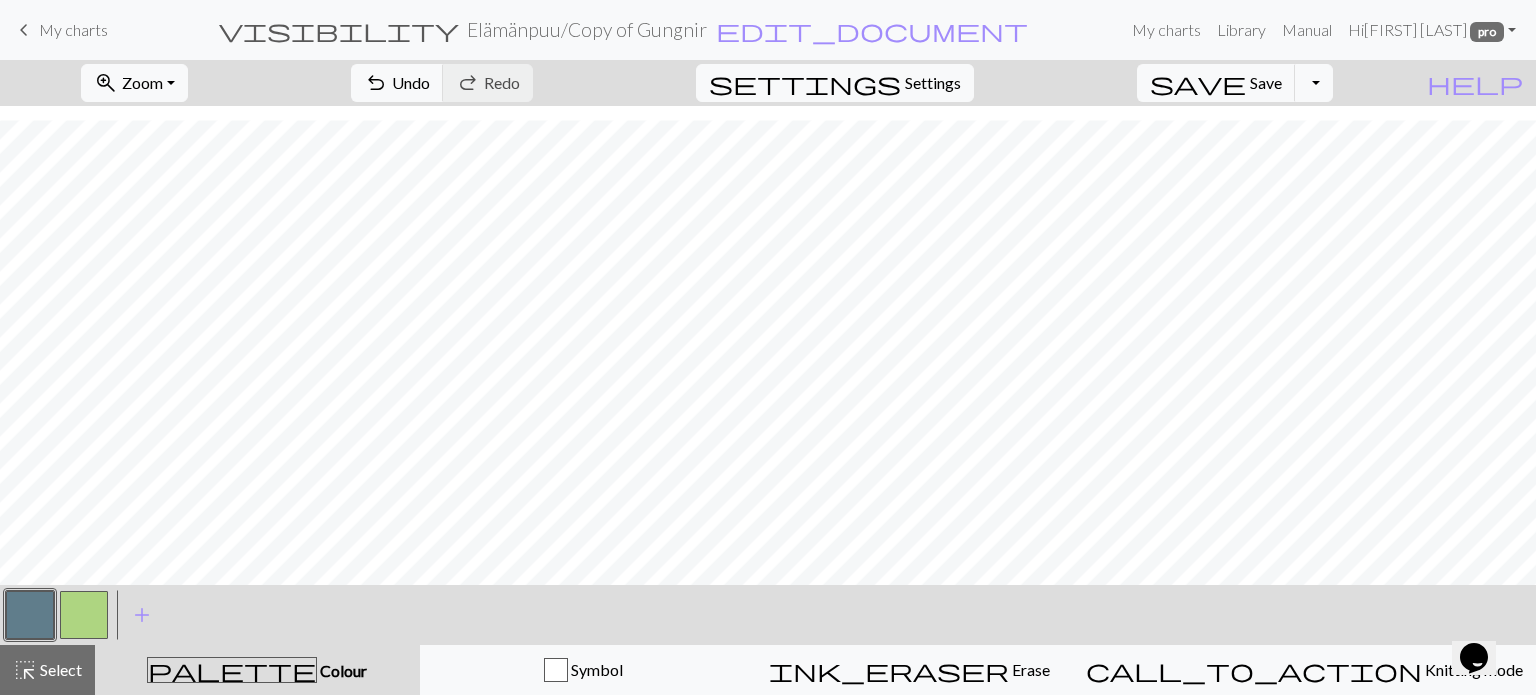 click at bounding box center (84, 615) 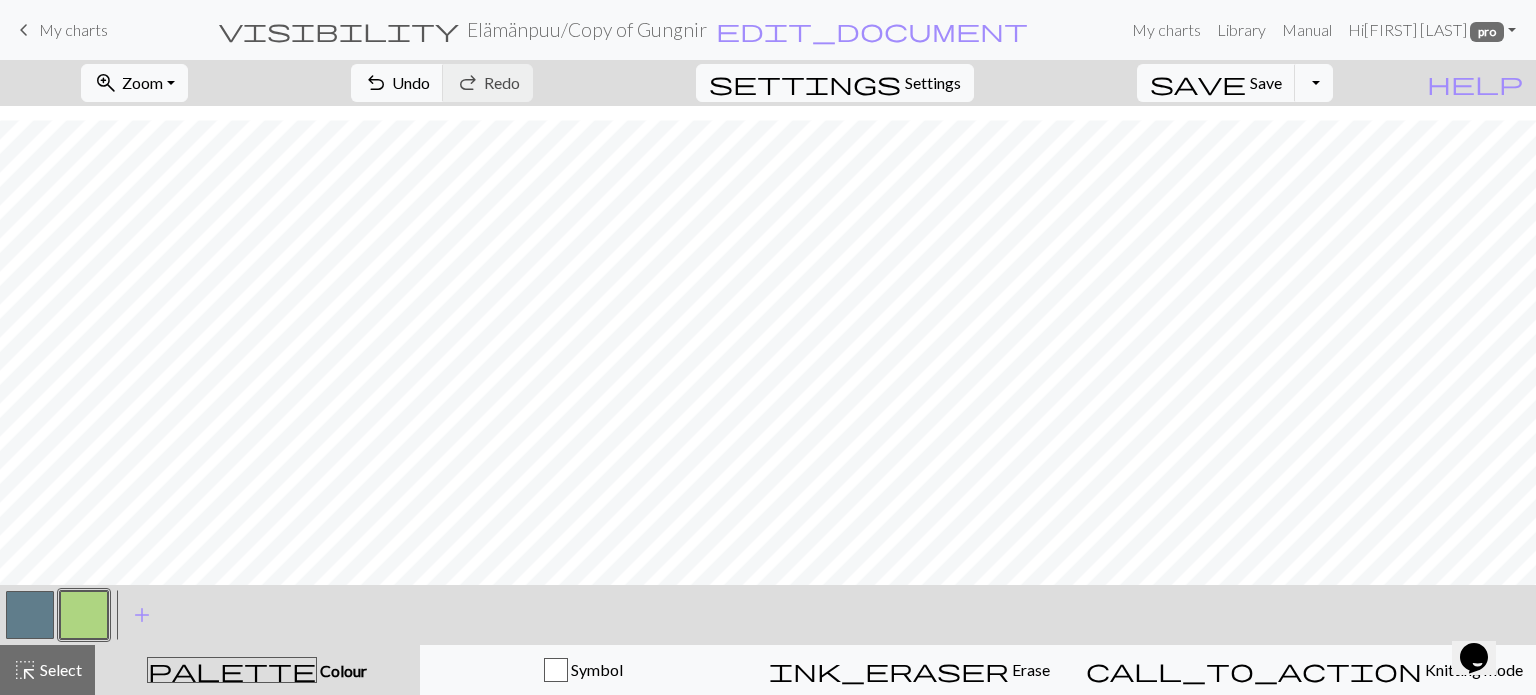 drag, startPoint x: 16, startPoint y: 622, endPoint x: 113, endPoint y: 578, distance: 106.51291 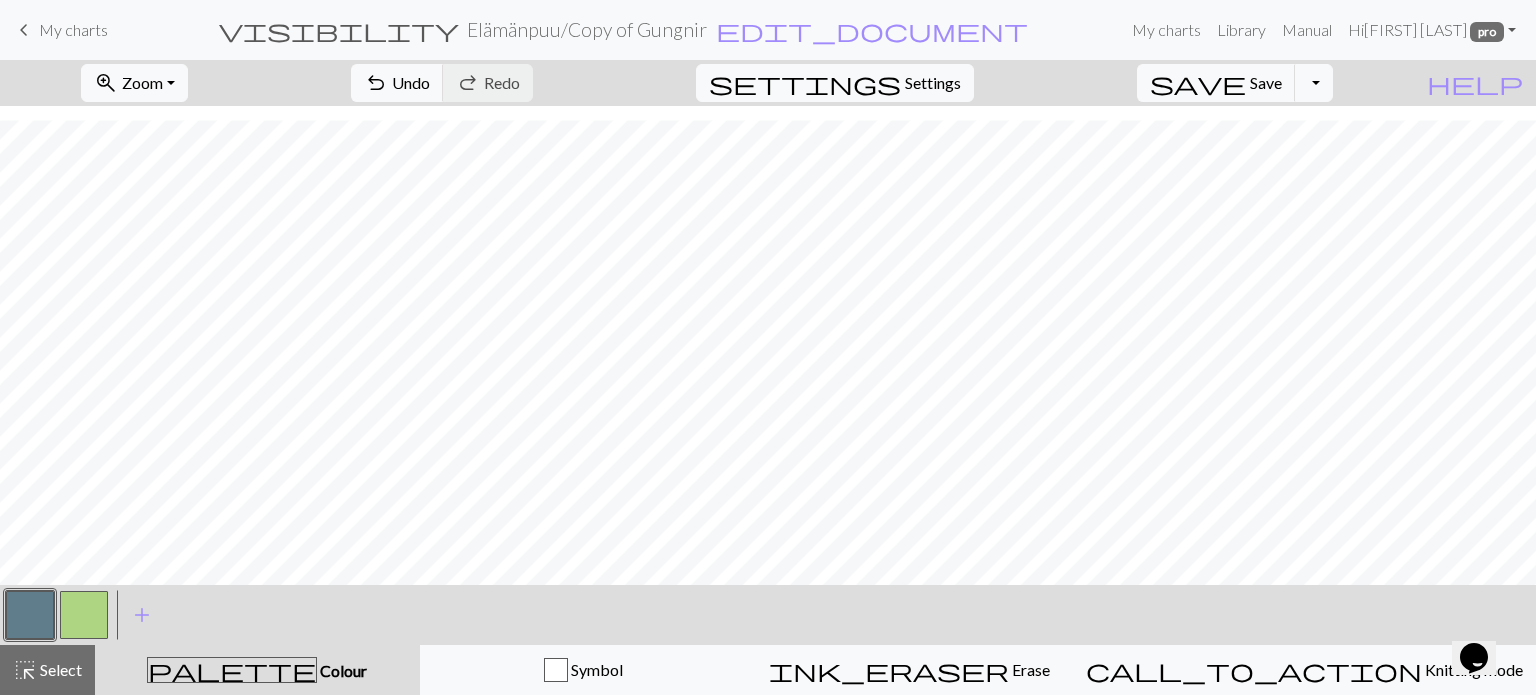 drag, startPoint x: 80, startPoint y: 612, endPoint x: 205, endPoint y: 571, distance: 131.55228 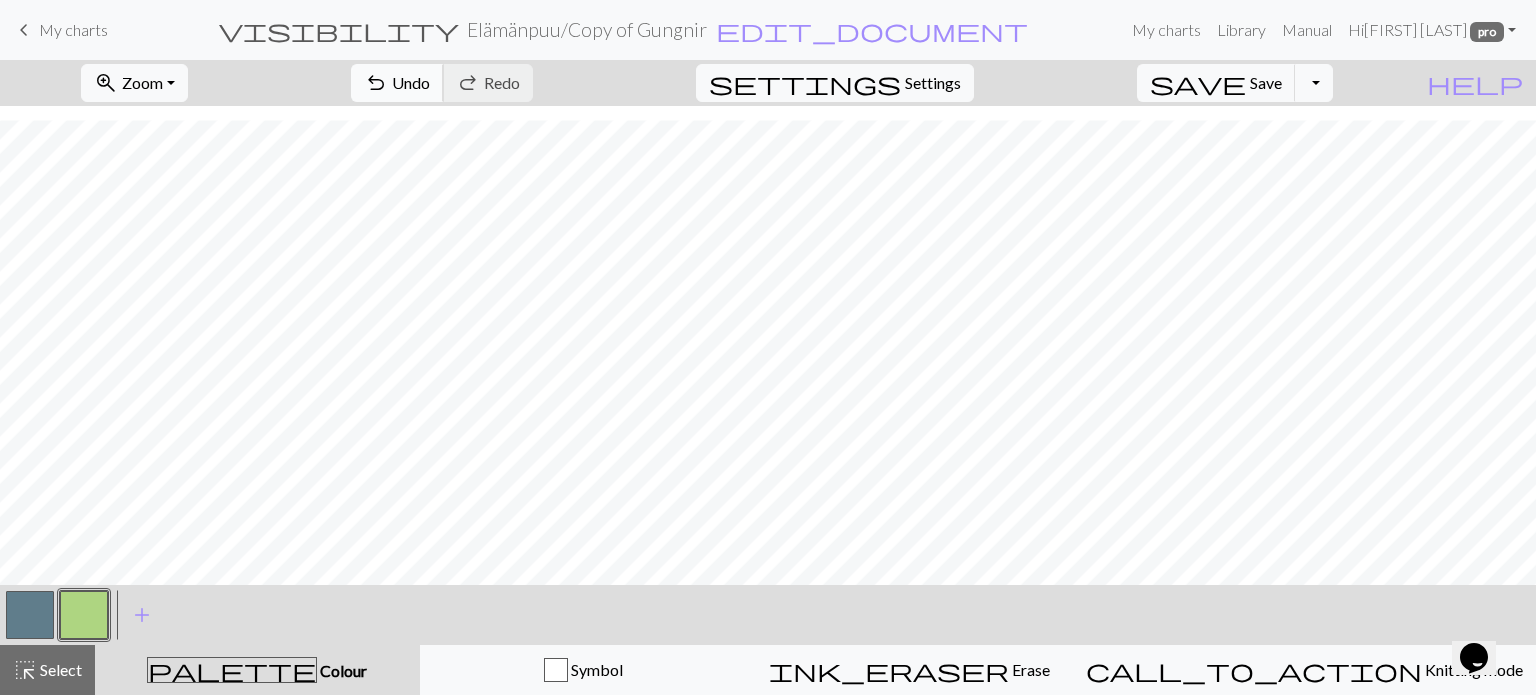 click on "Undo" at bounding box center [411, 82] 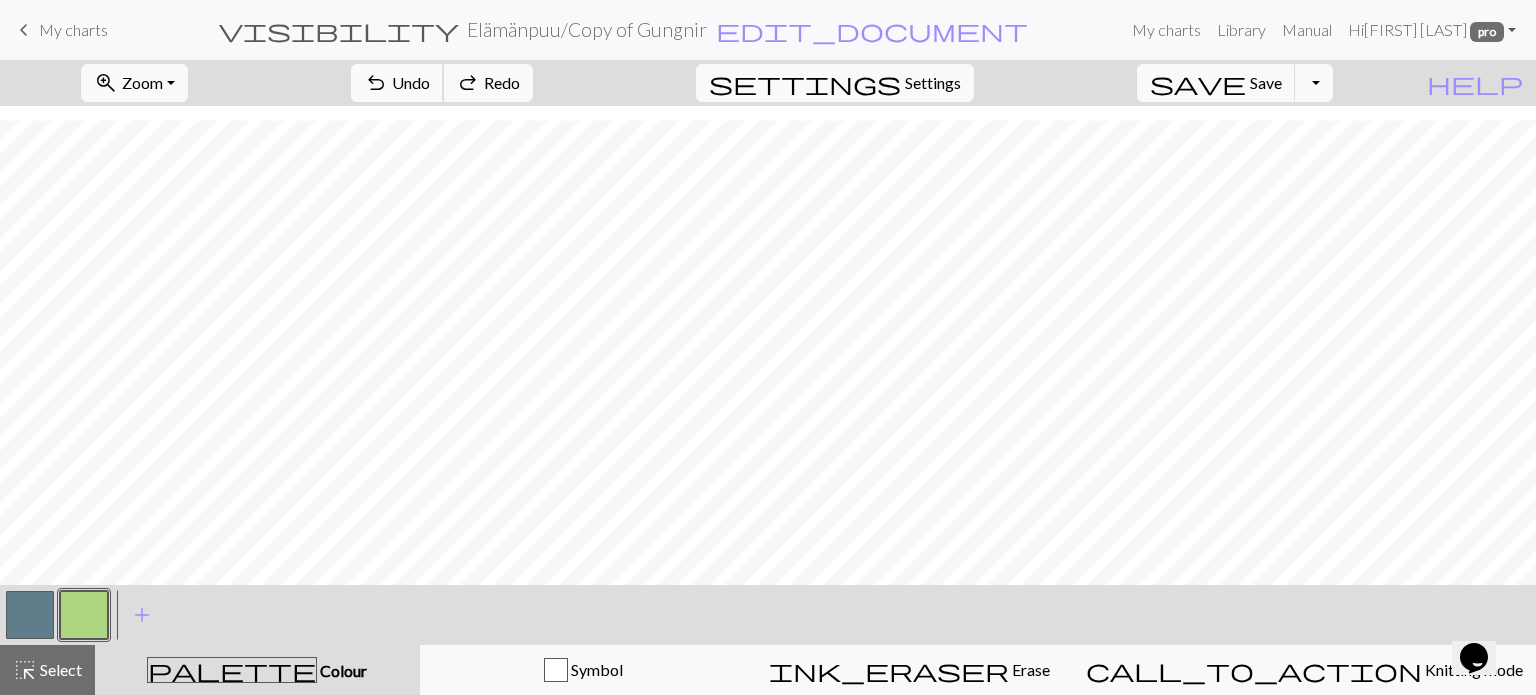 click on "Undo" at bounding box center [411, 82] 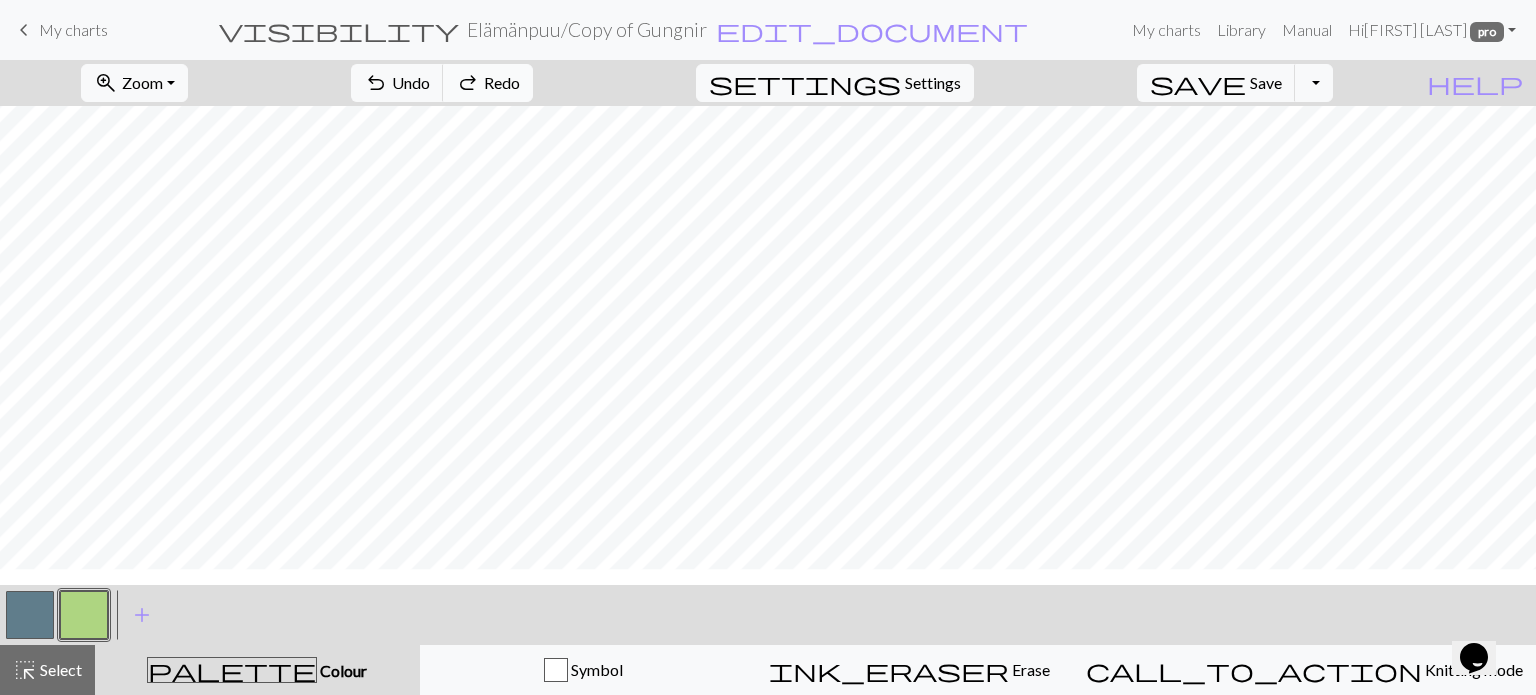 scroll, scrollTop: 0, scrollLeft: 0, axis: both 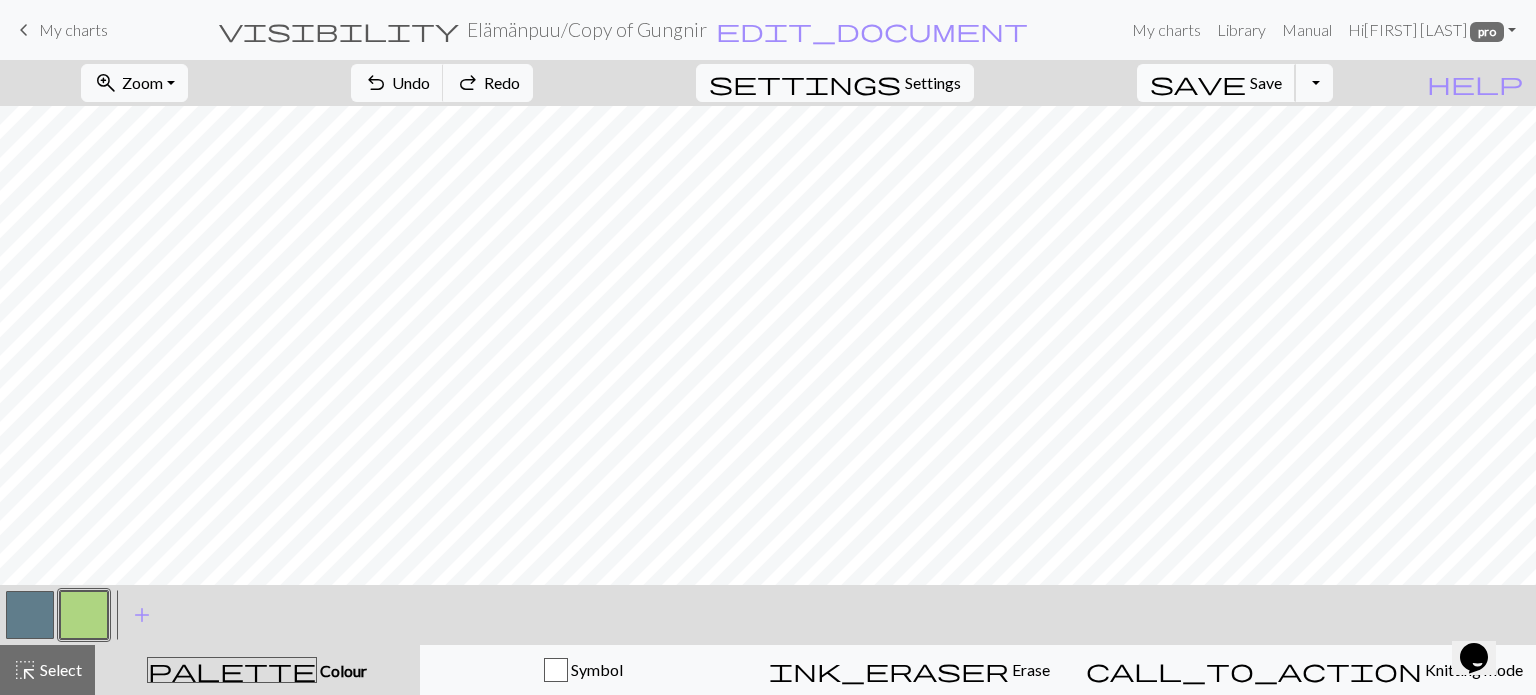 click on "Save" at bounding box center (1266, 82) 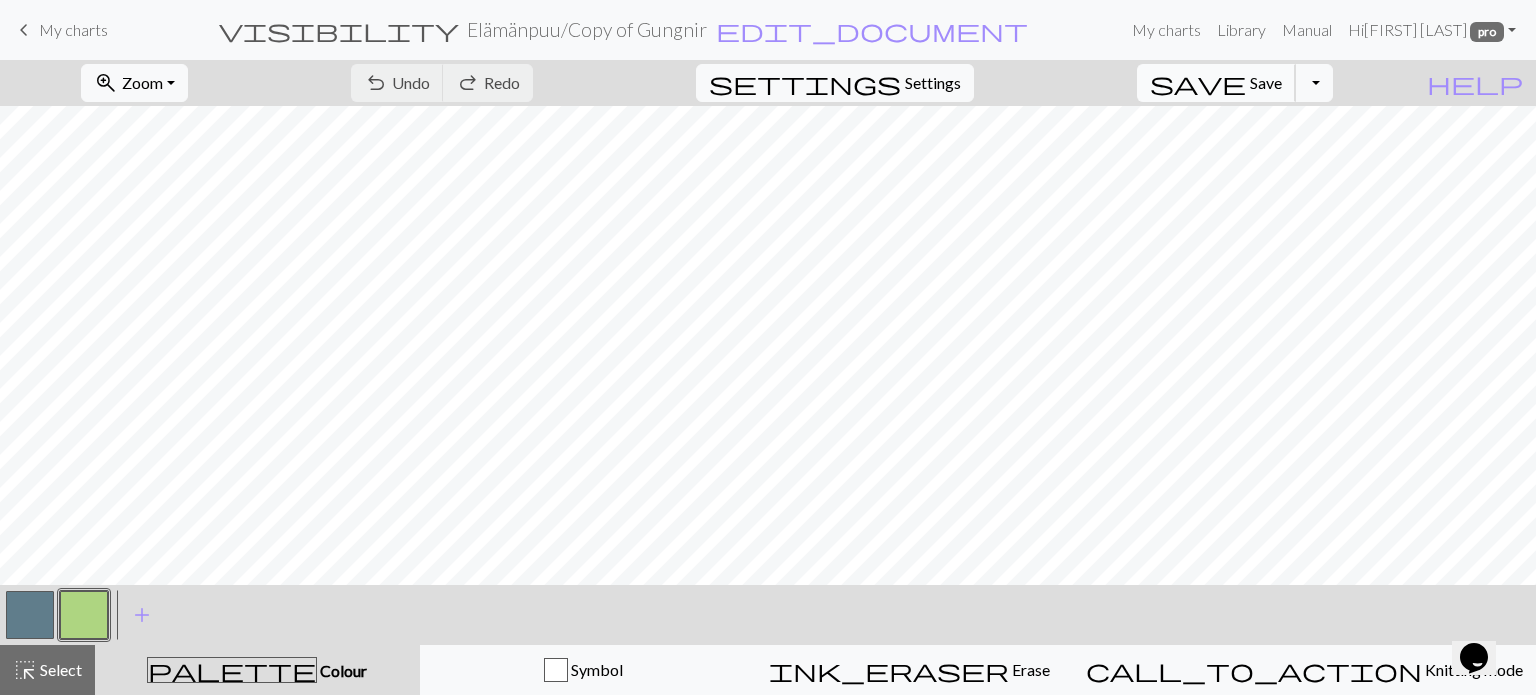 click on "Save" at bounding box center (1266, 82) 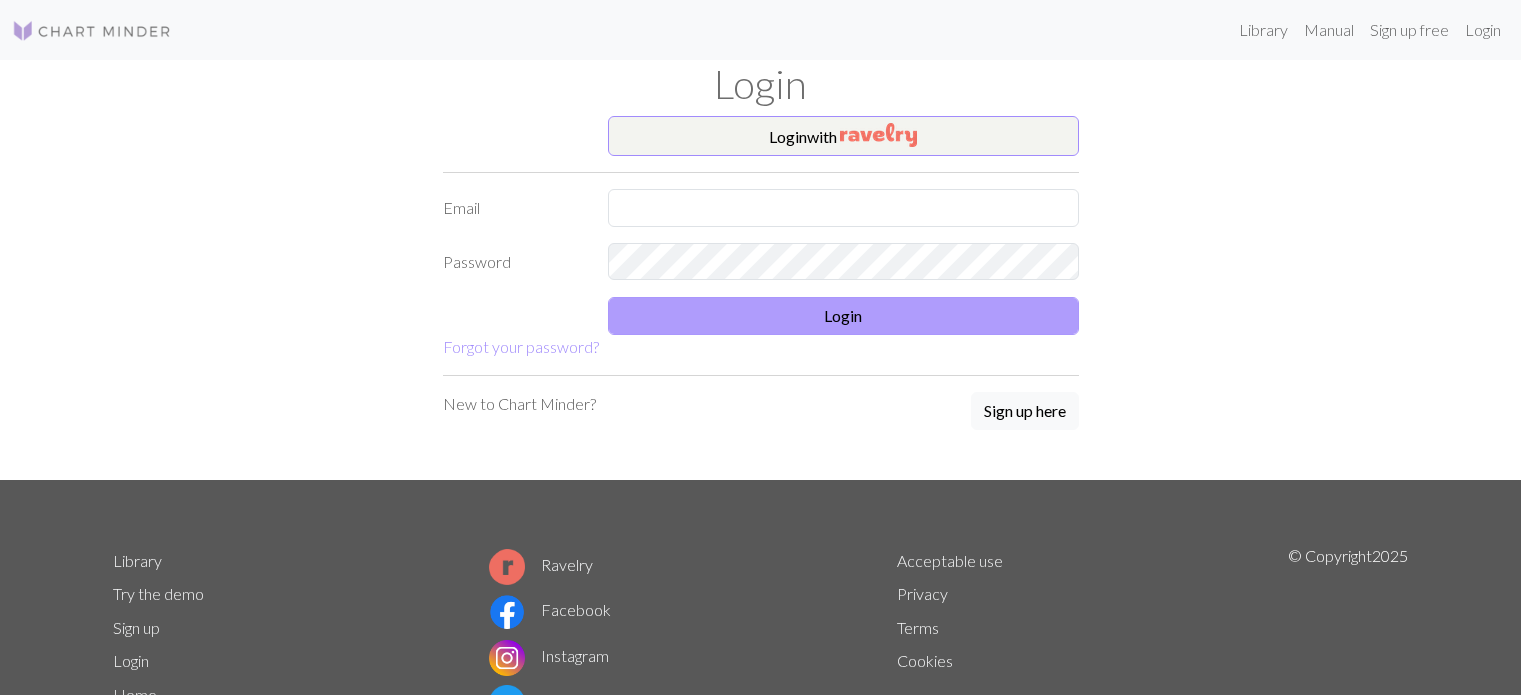 scroll, scrollTop: 0, scrollLeft: 0, axis: both 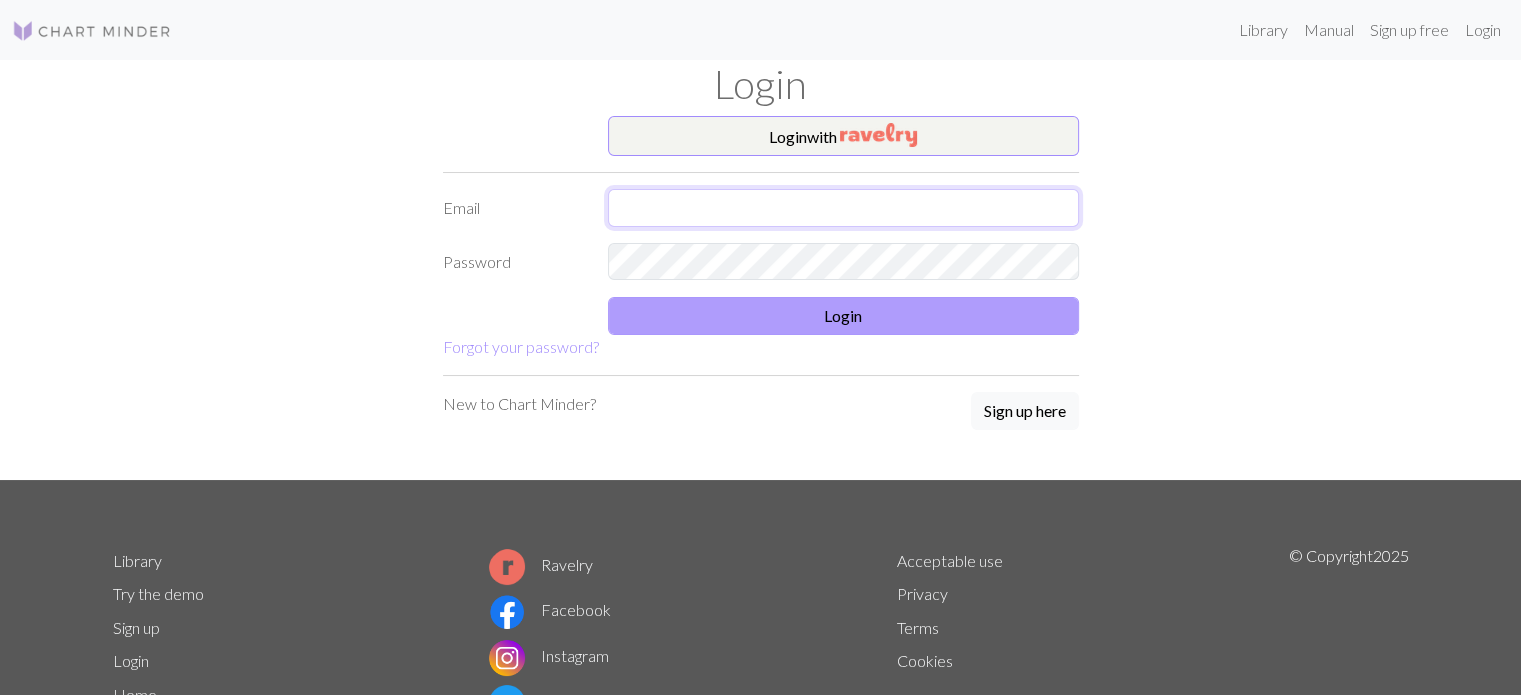 type on "[EMAIL]" 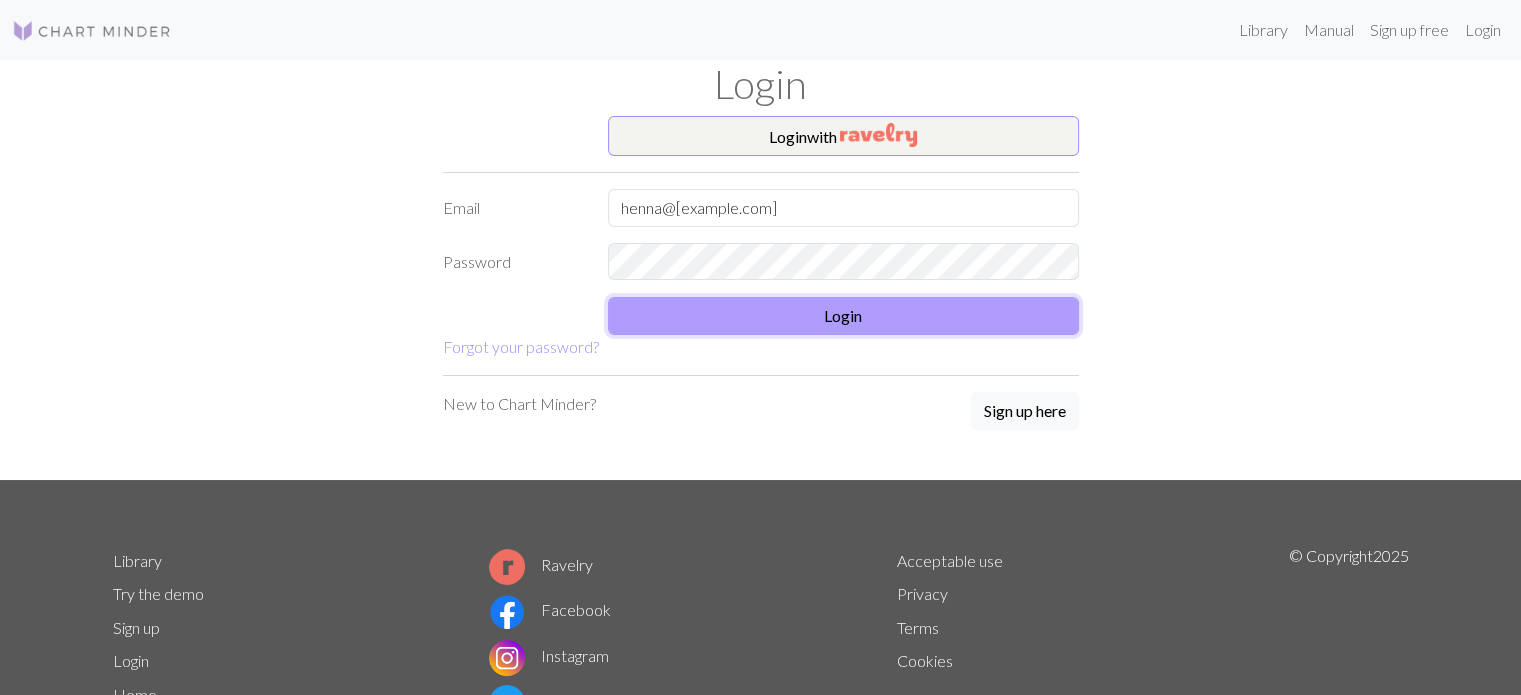 click on "Login" at bounding box center (843, 316) 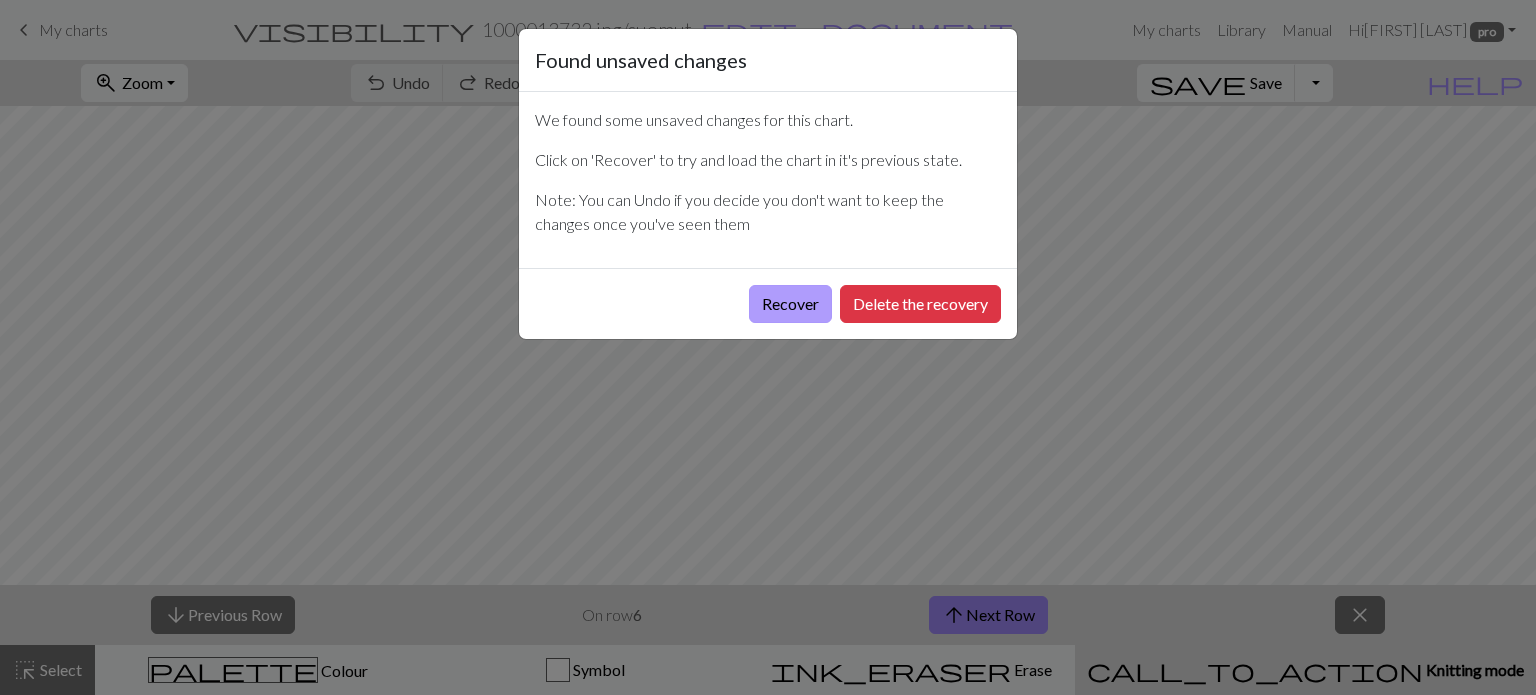 click on "Recover" at bounding box center (790, 304) 